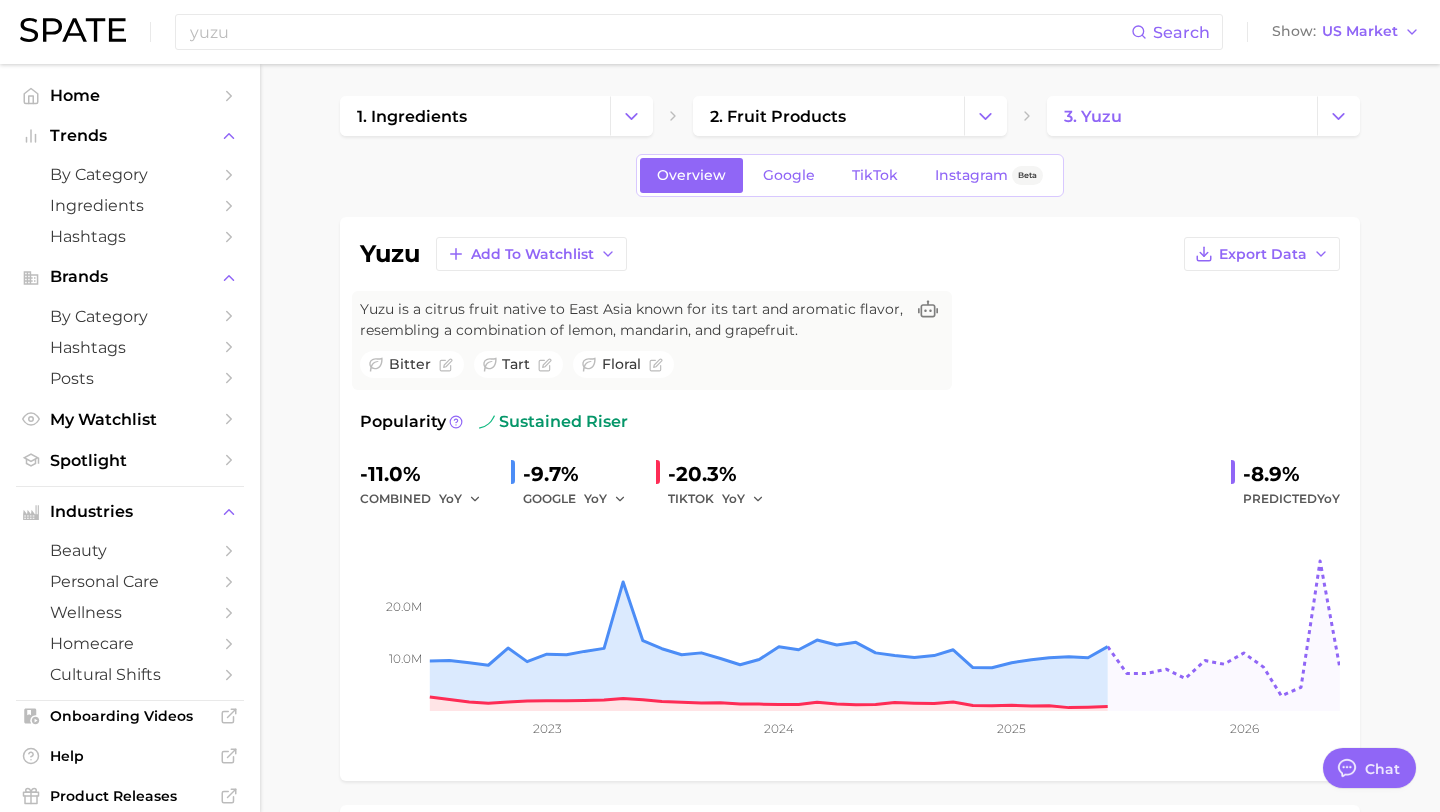 scroll, scrollTop: 0, scrollLeft: 0, axis: both 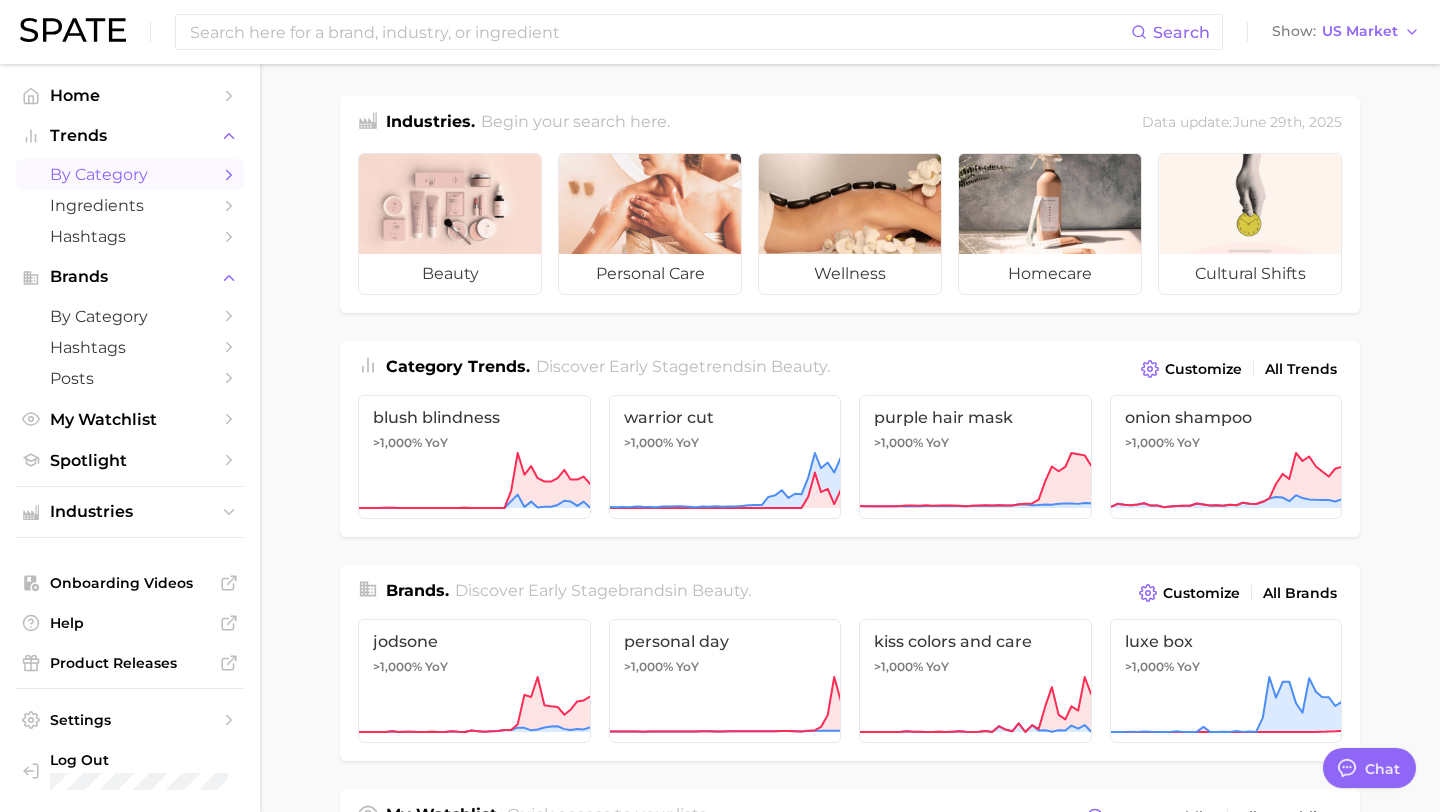 click 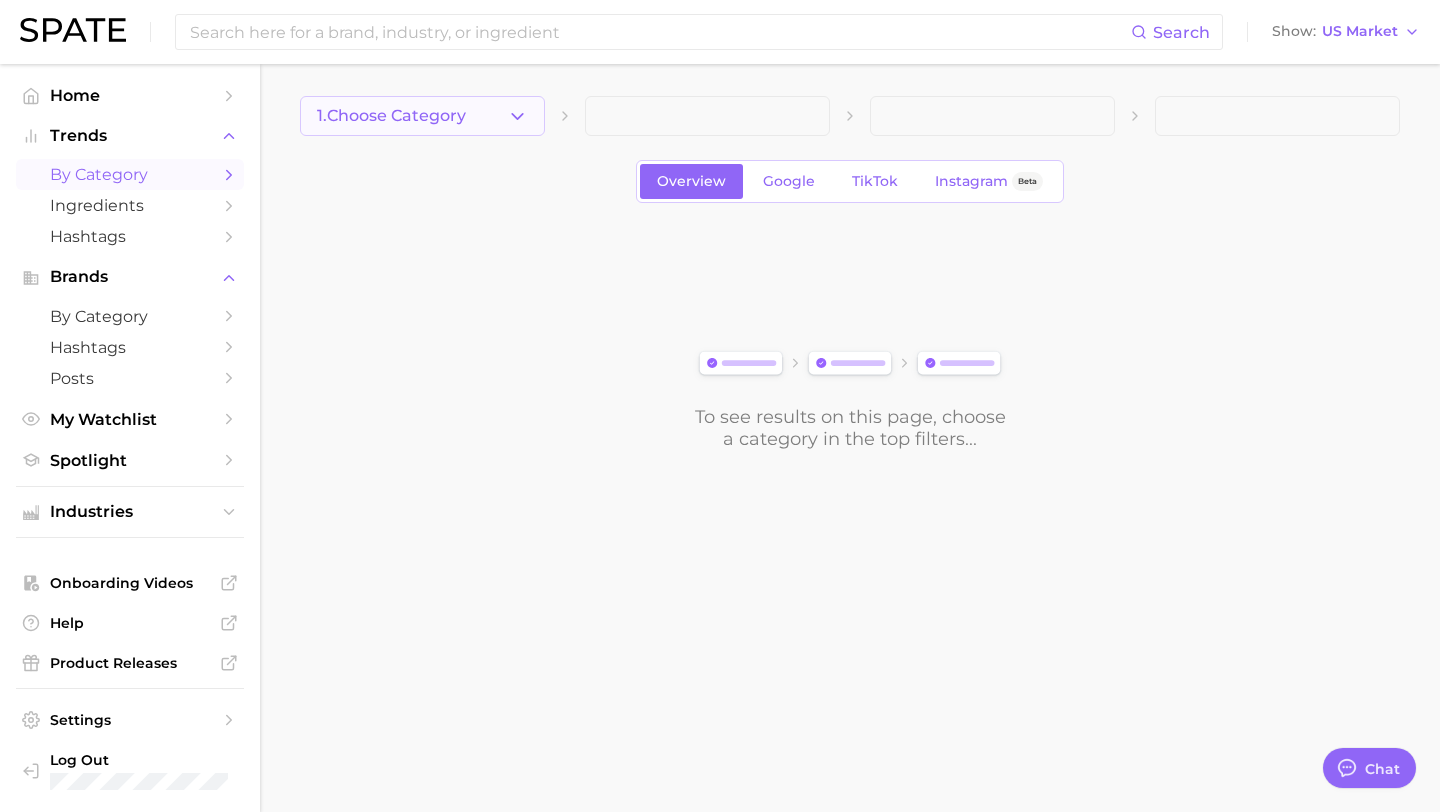 click on "1.  Choose Category" at bounding box center [422, 116] 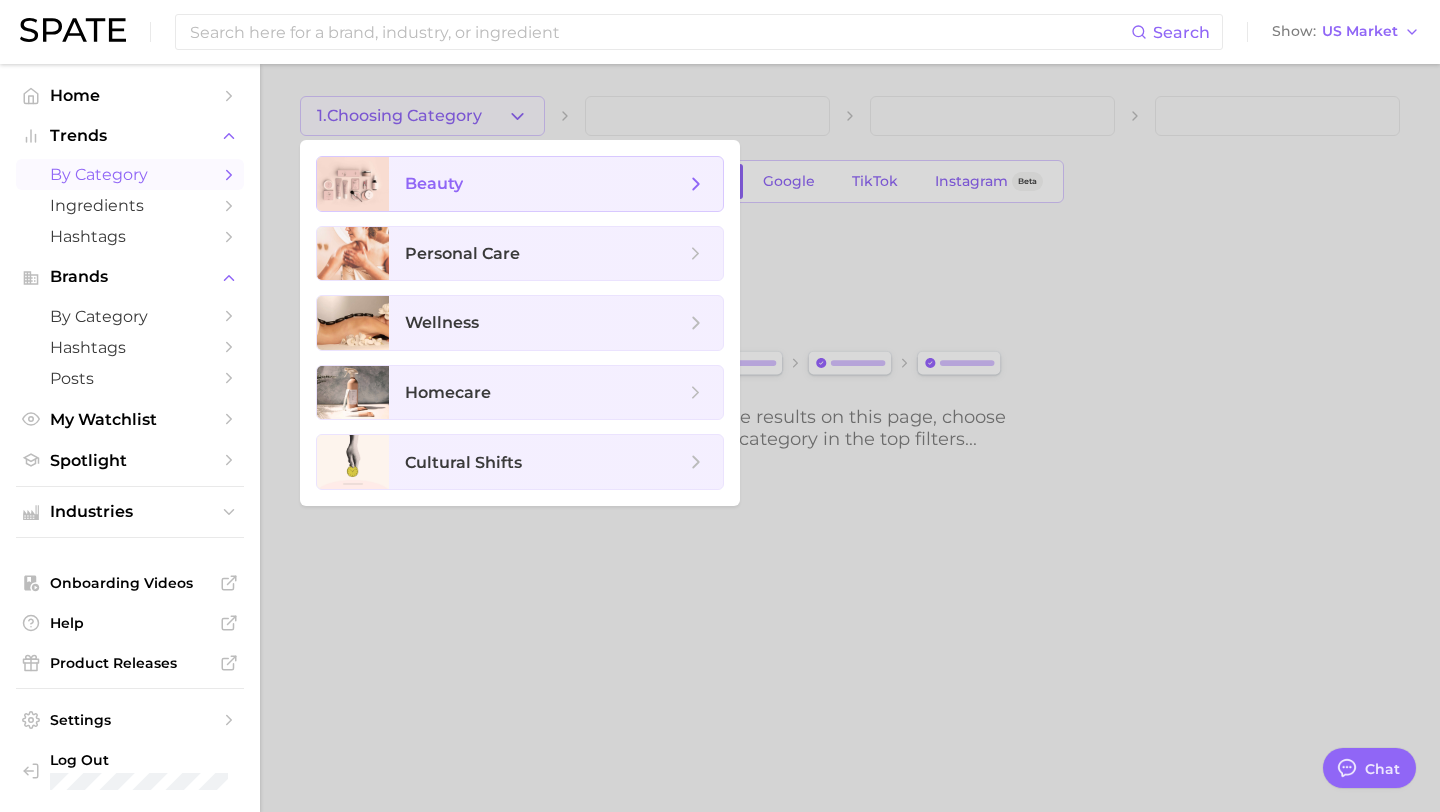 click on "beauty" at bounding box center (545, 184) 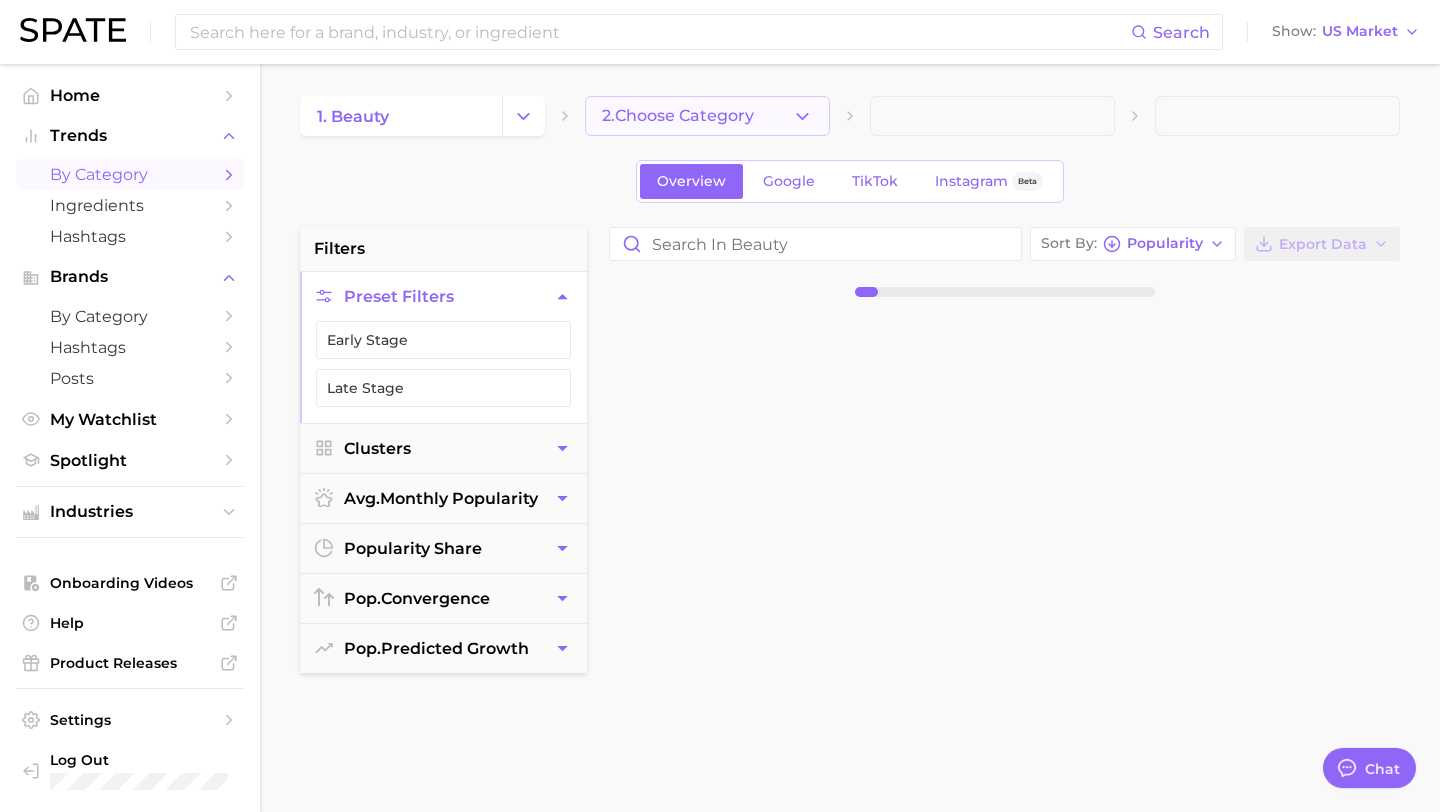 click on "2.  Choose Category" at bounding box center (678, 116) 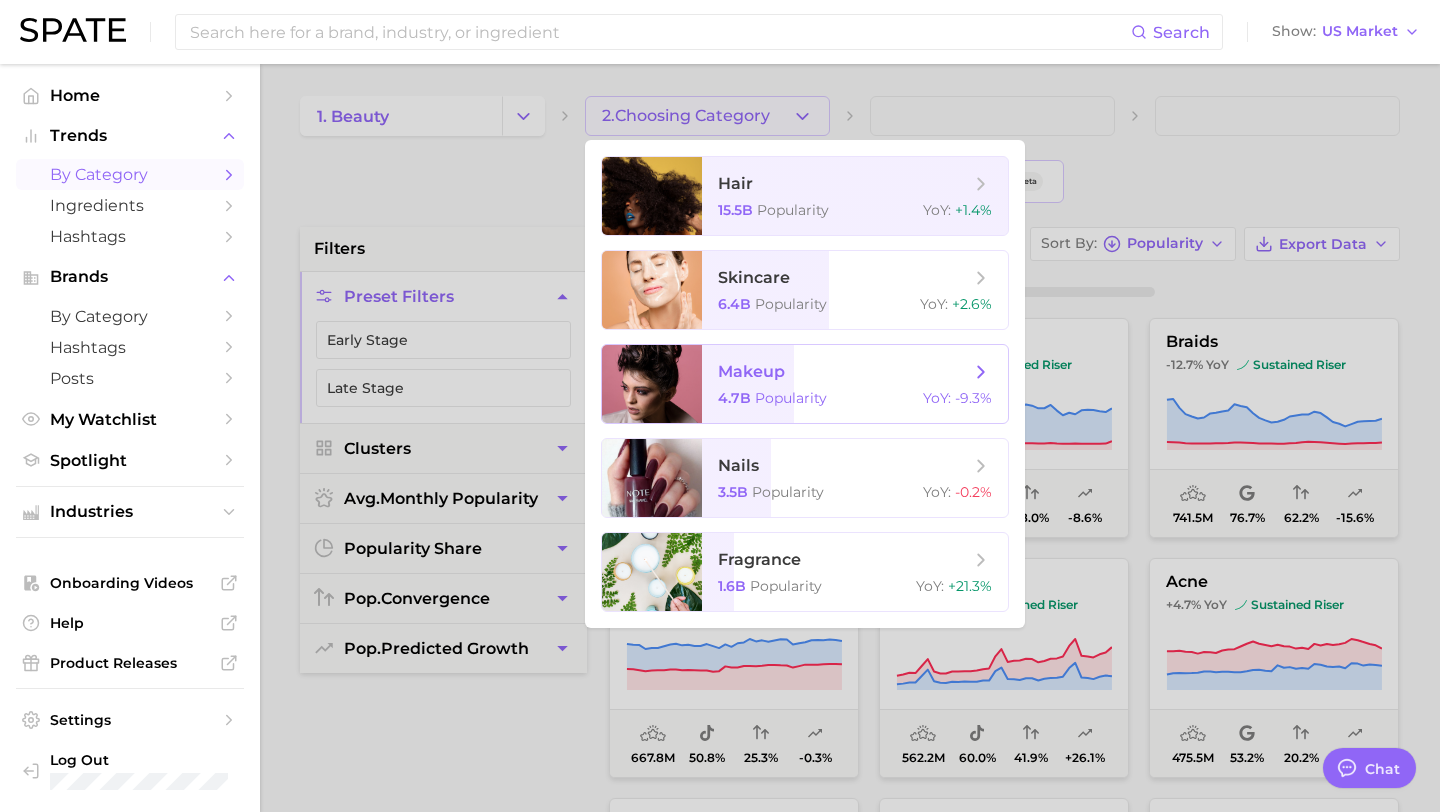 click on "-9.3%" at bounding box center (973, 398) 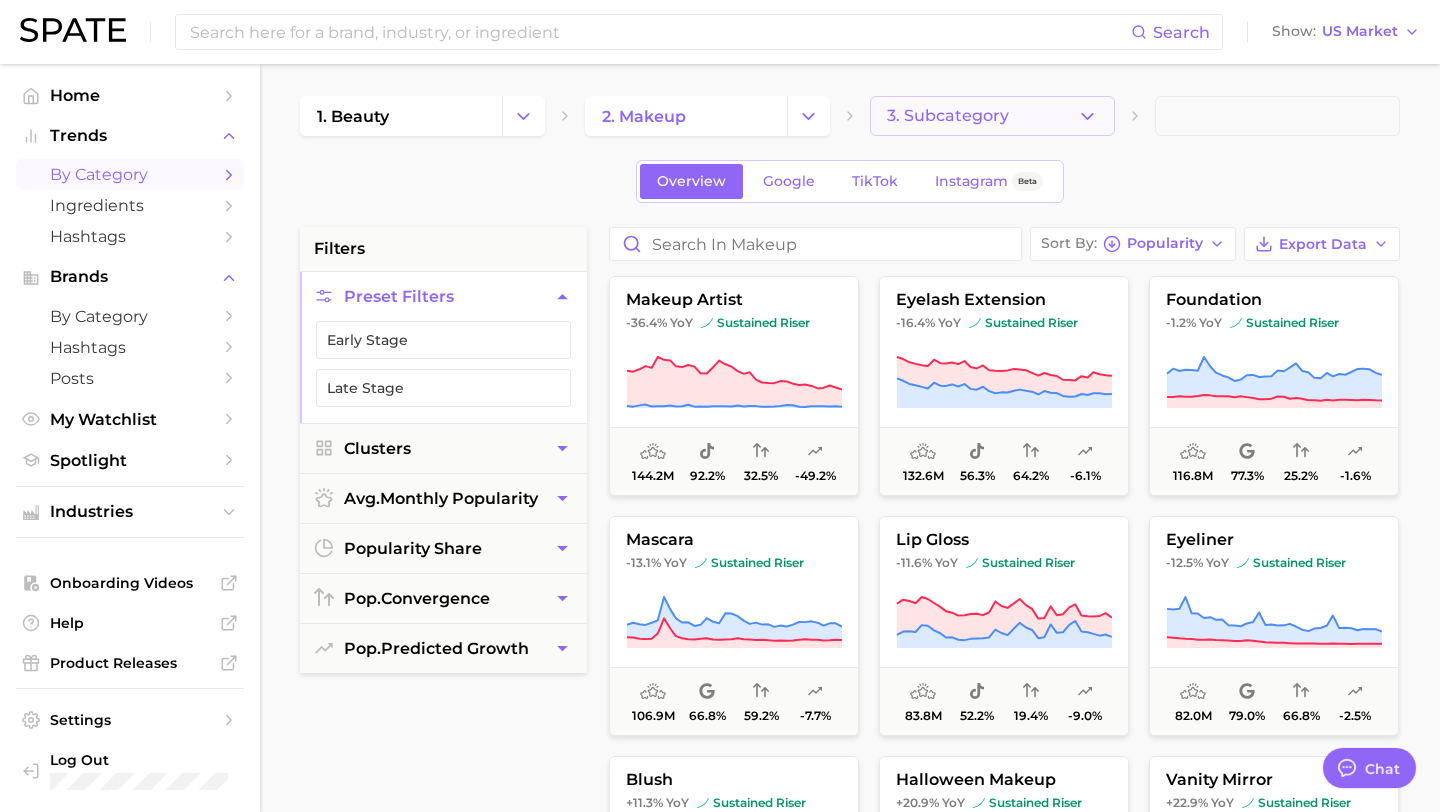 click on "3. Subcategory" at bounding box center [992, 116] 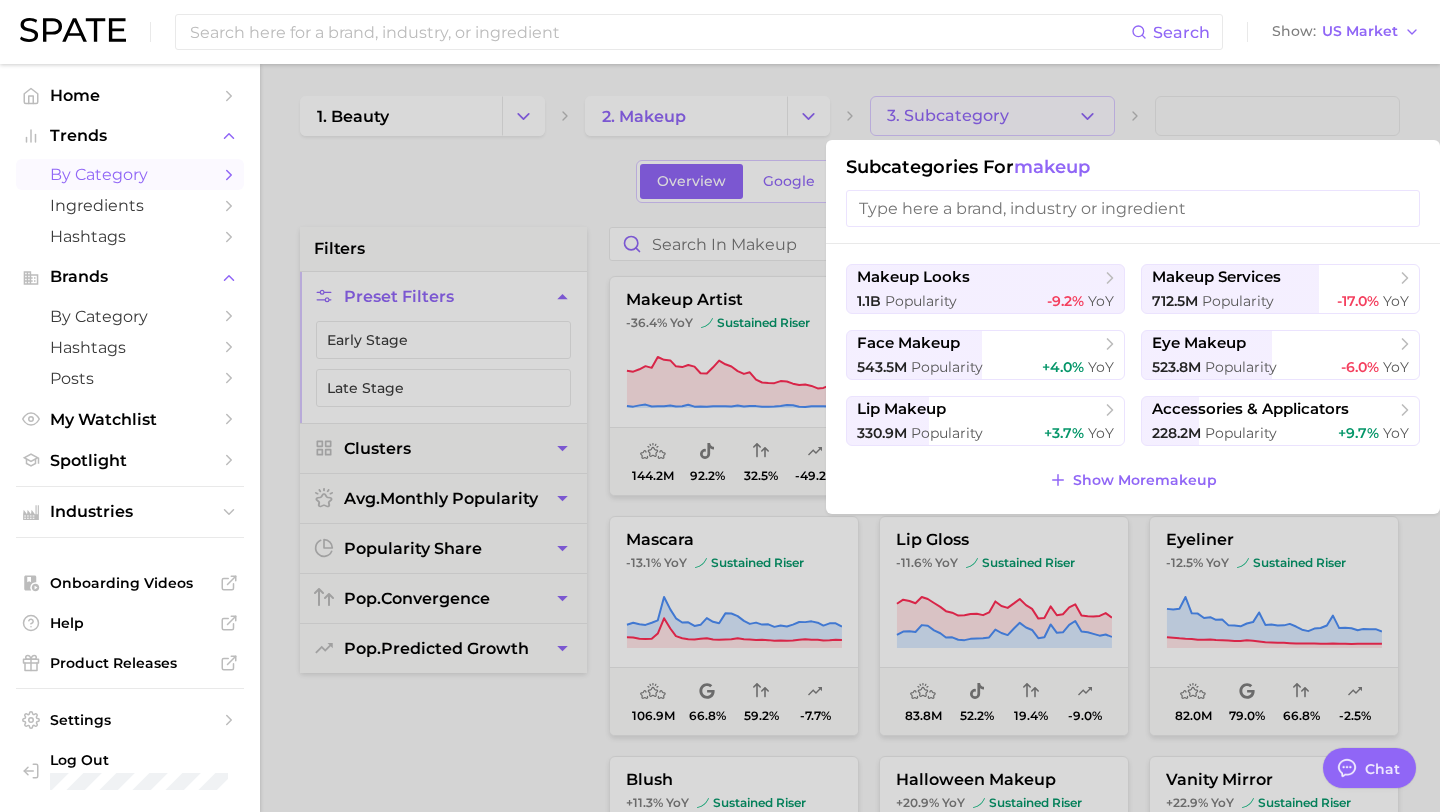 click at bounding box center (1133, 208) 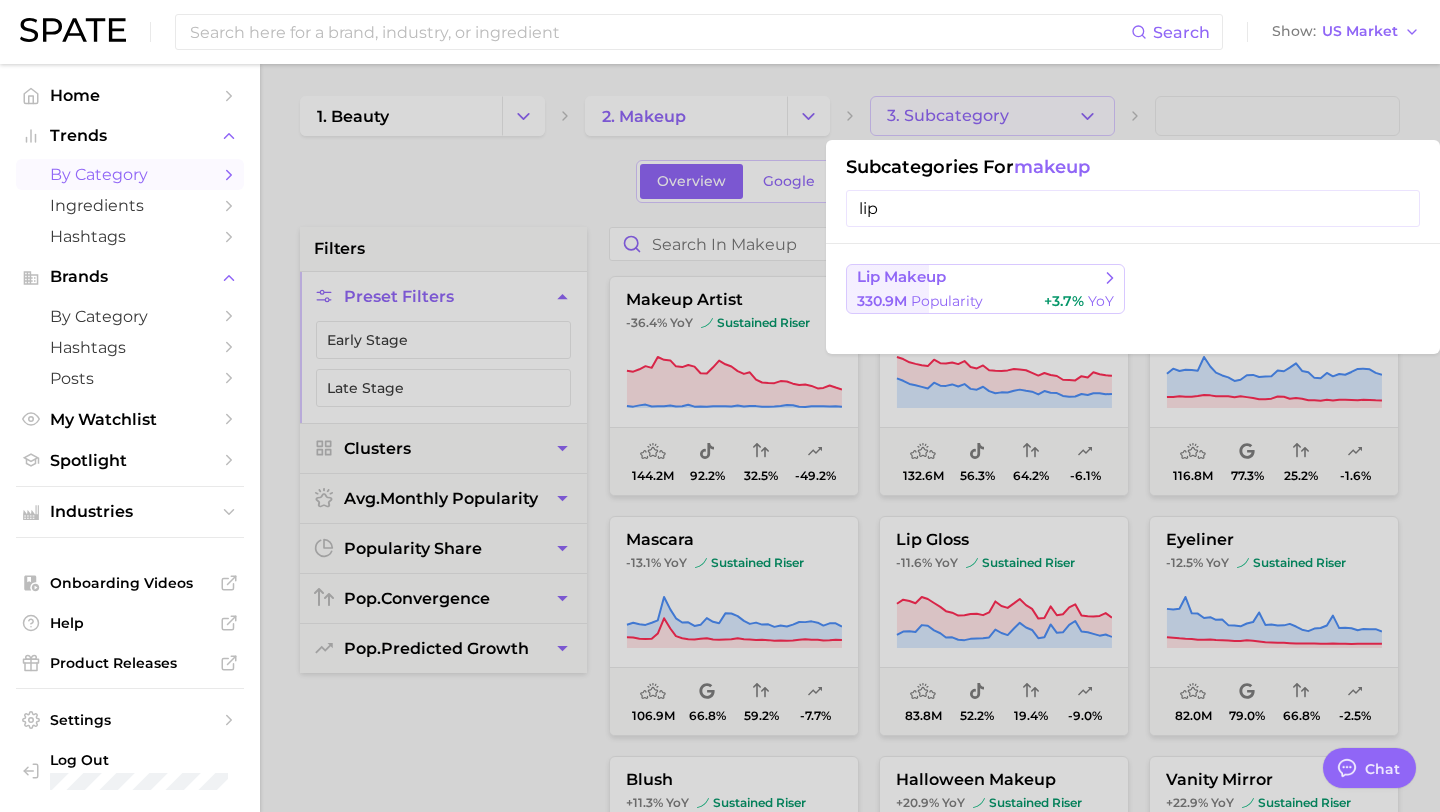 type on "lip" 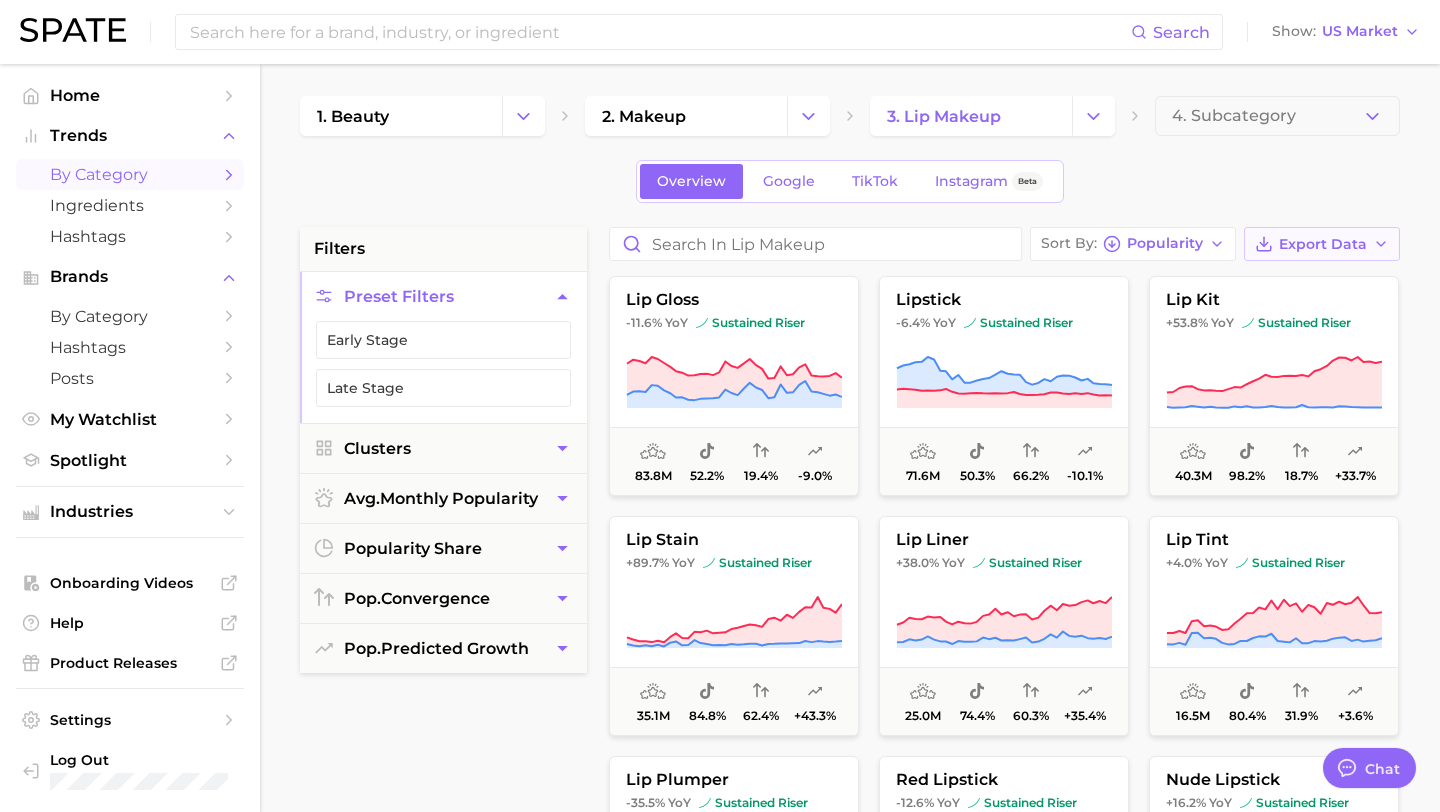 click on "Export Data" at bounding box center [1322, 244] 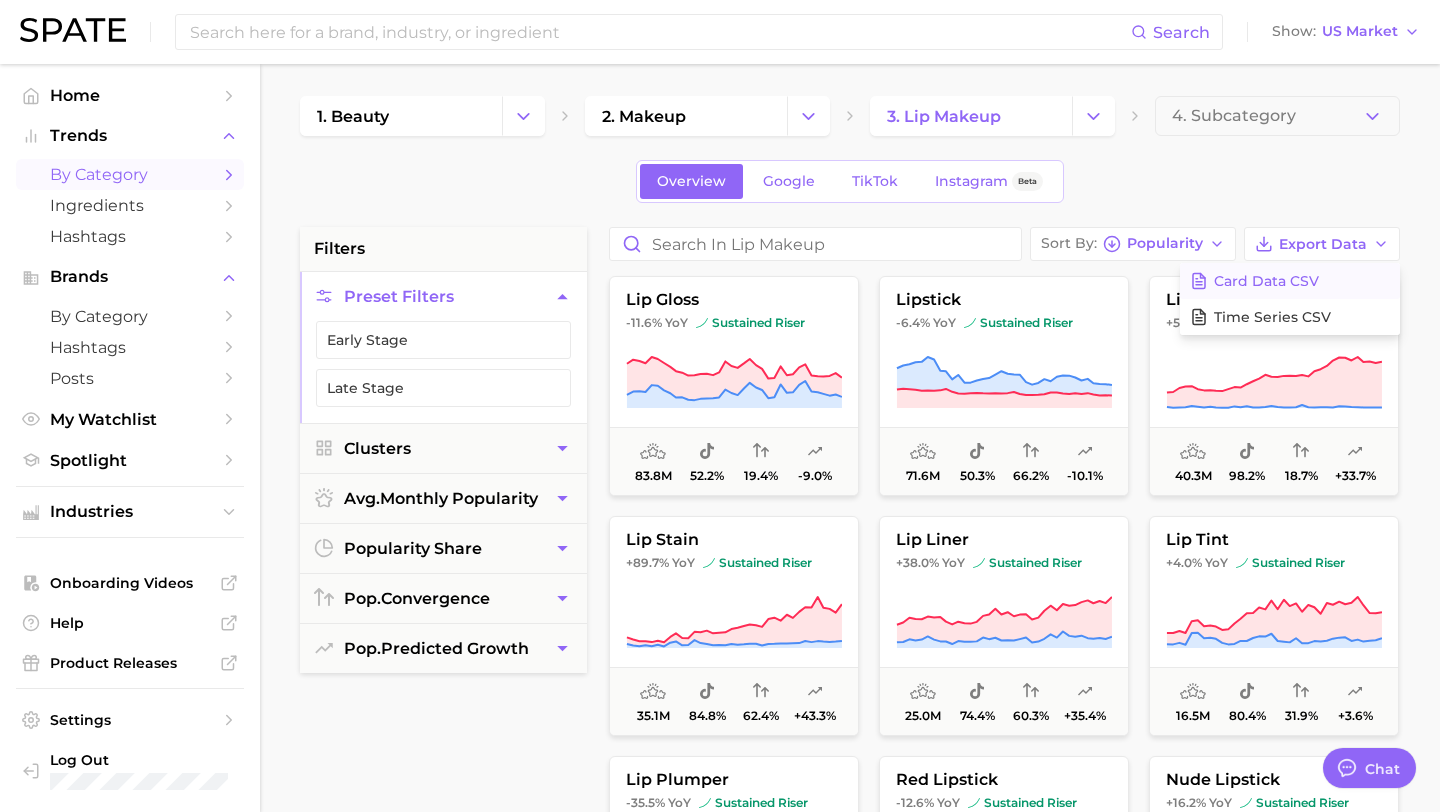 click on "Card Data CSV" at bounding box center [1290, 281] 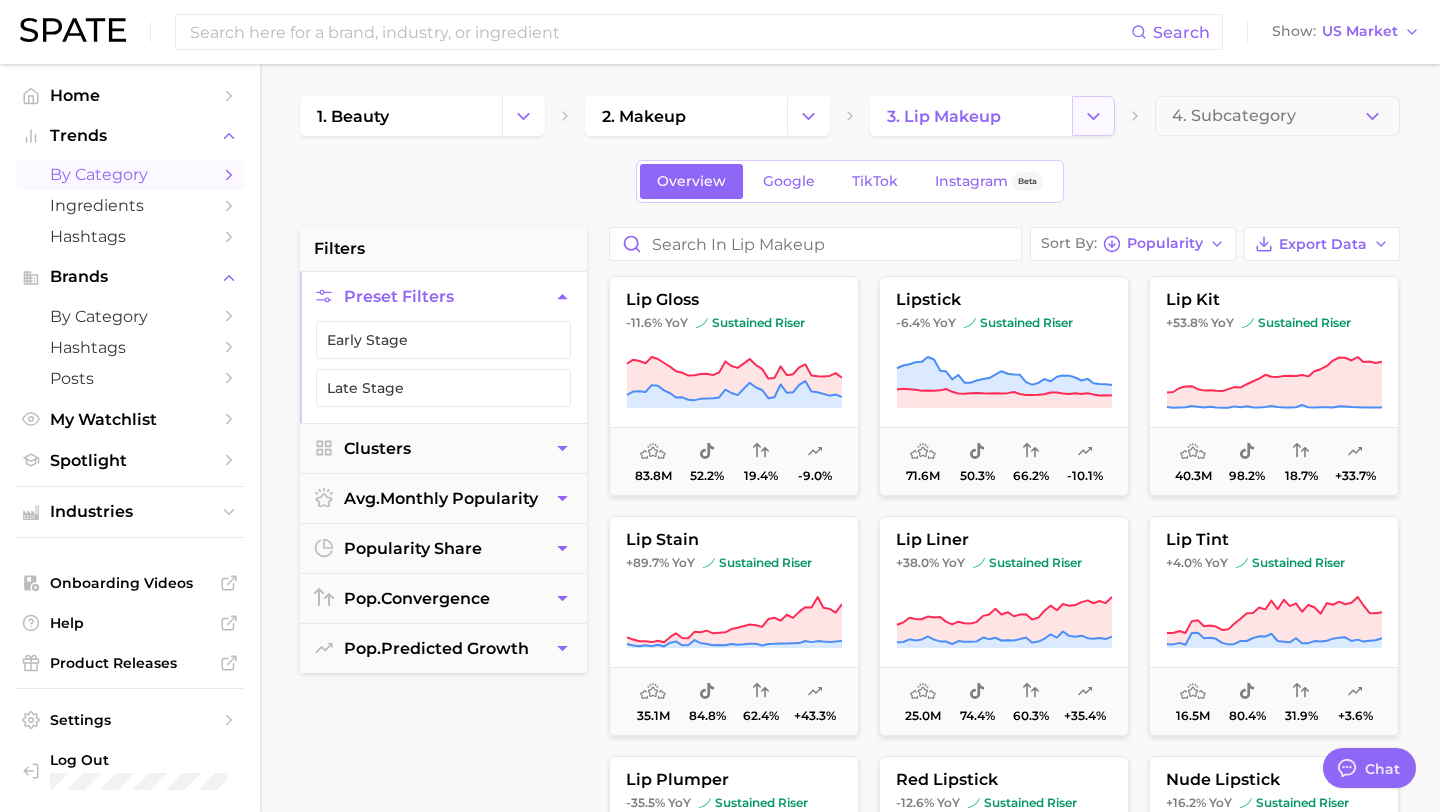 click 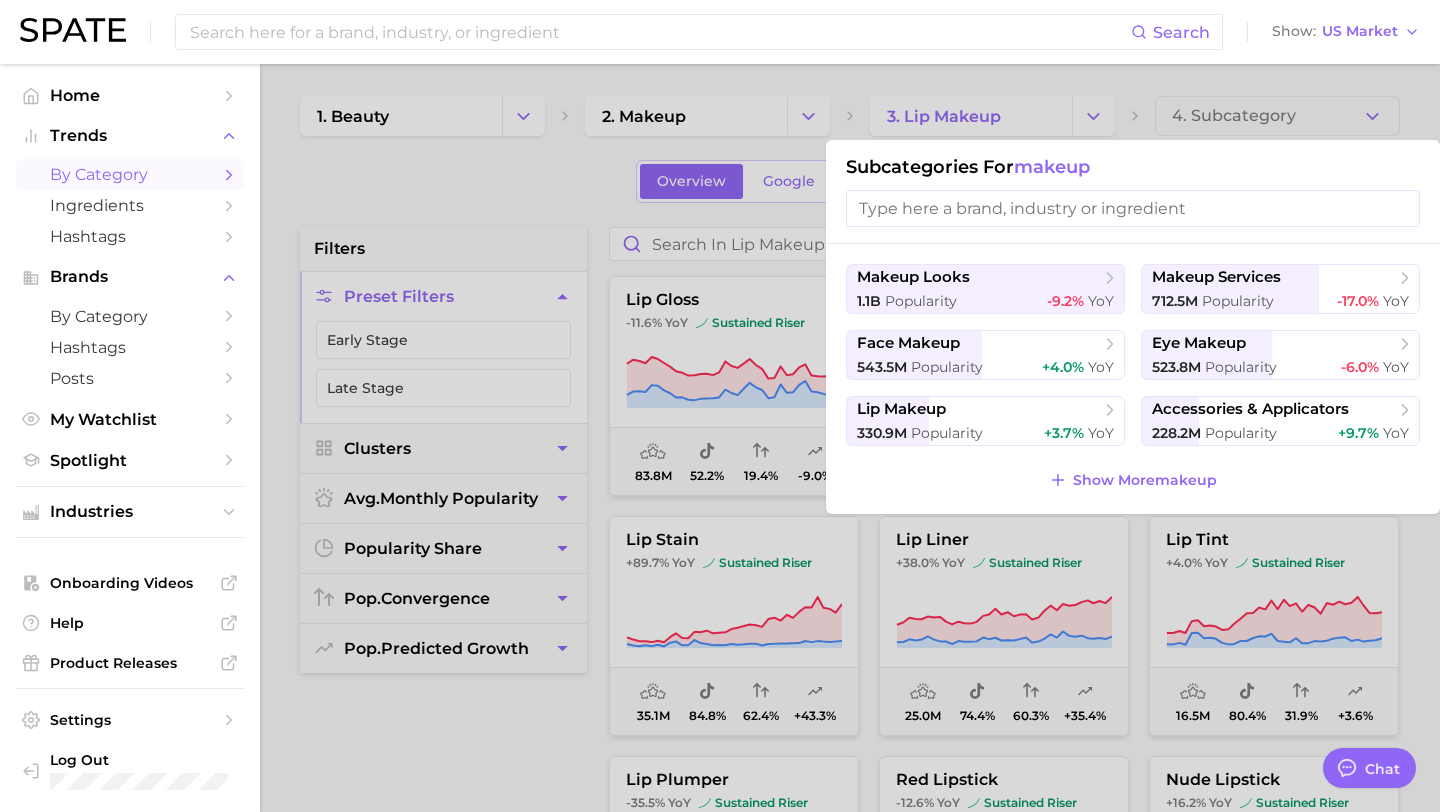 click at bounding box center [1133, 208] 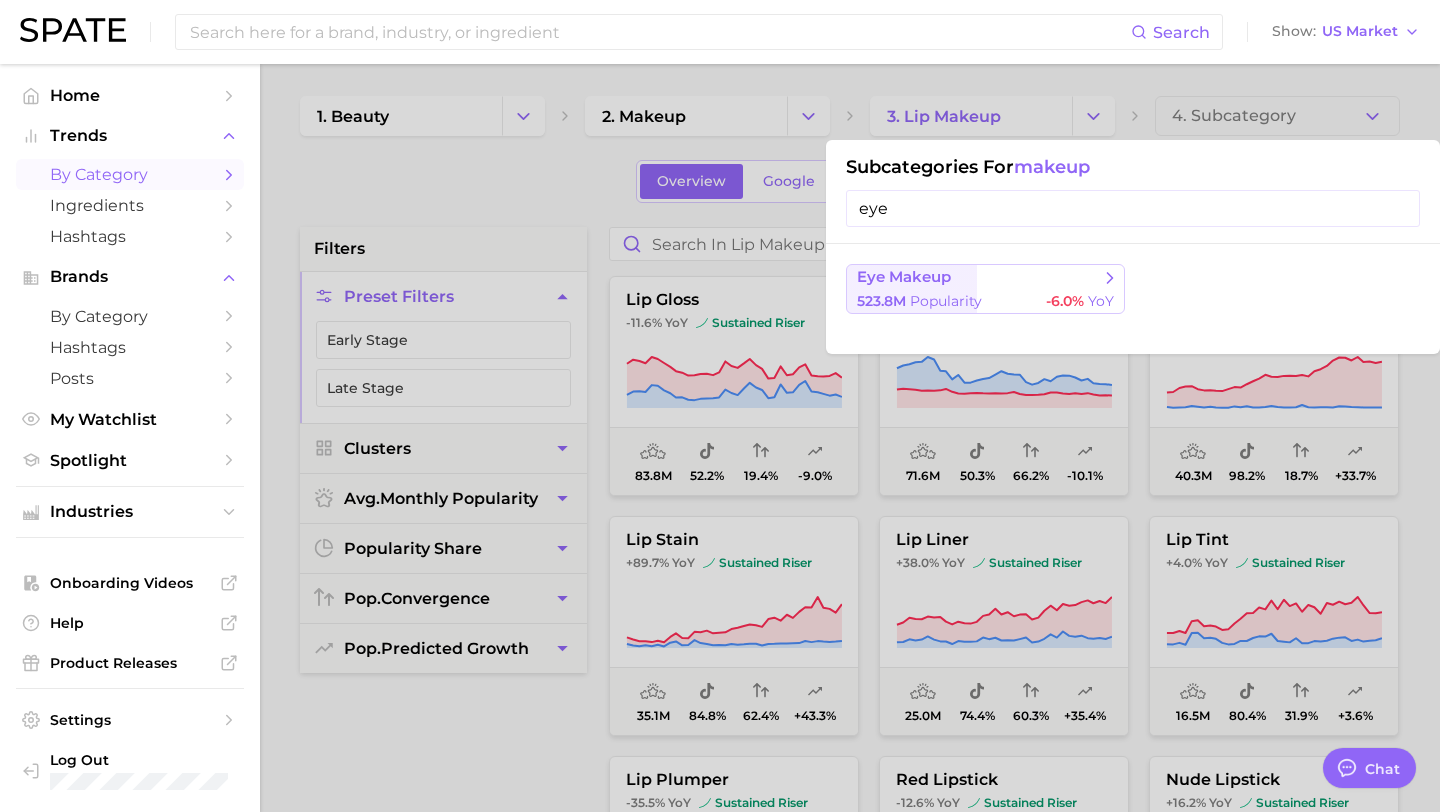 type on "eye" 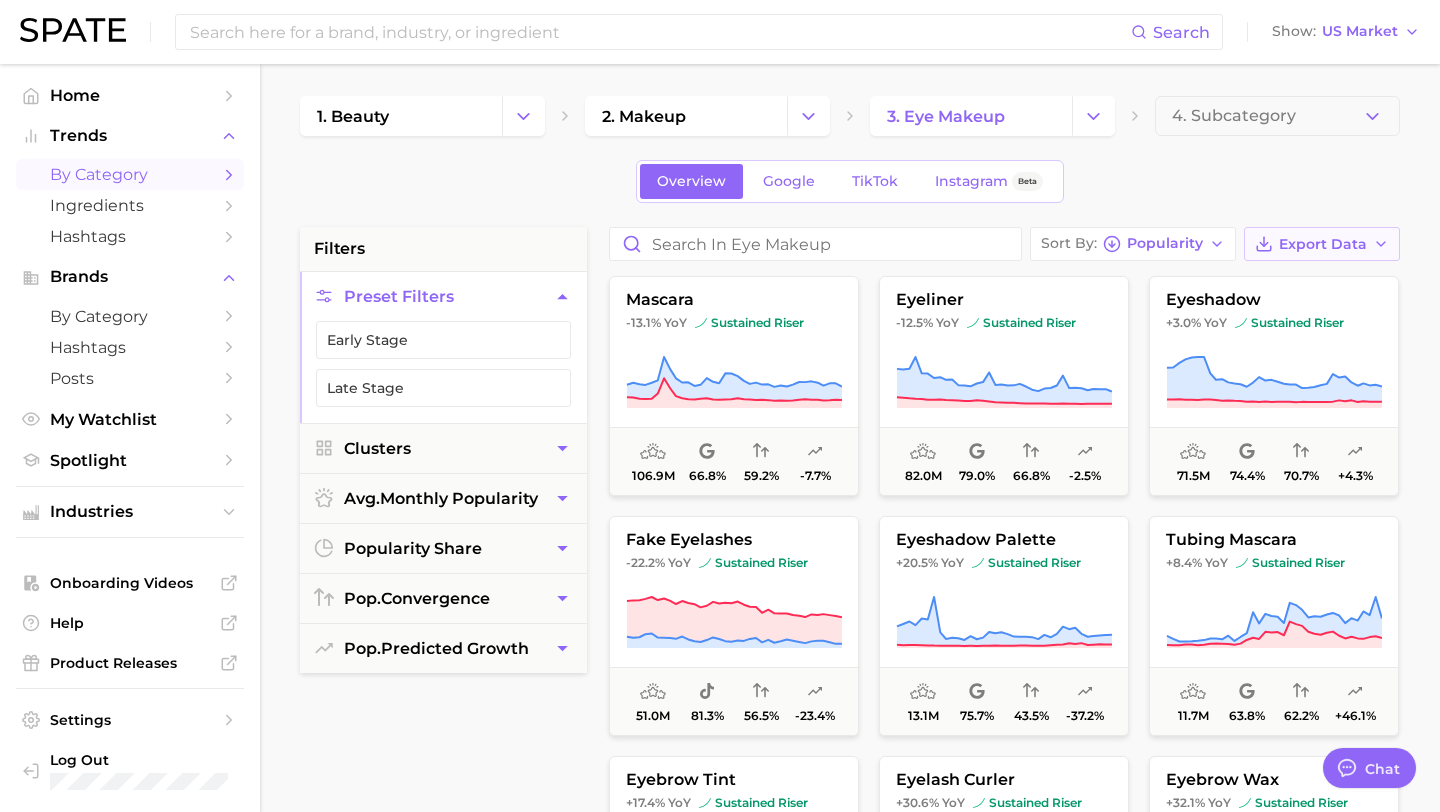 click on "Export Data" at bounding box center [1323, 244] 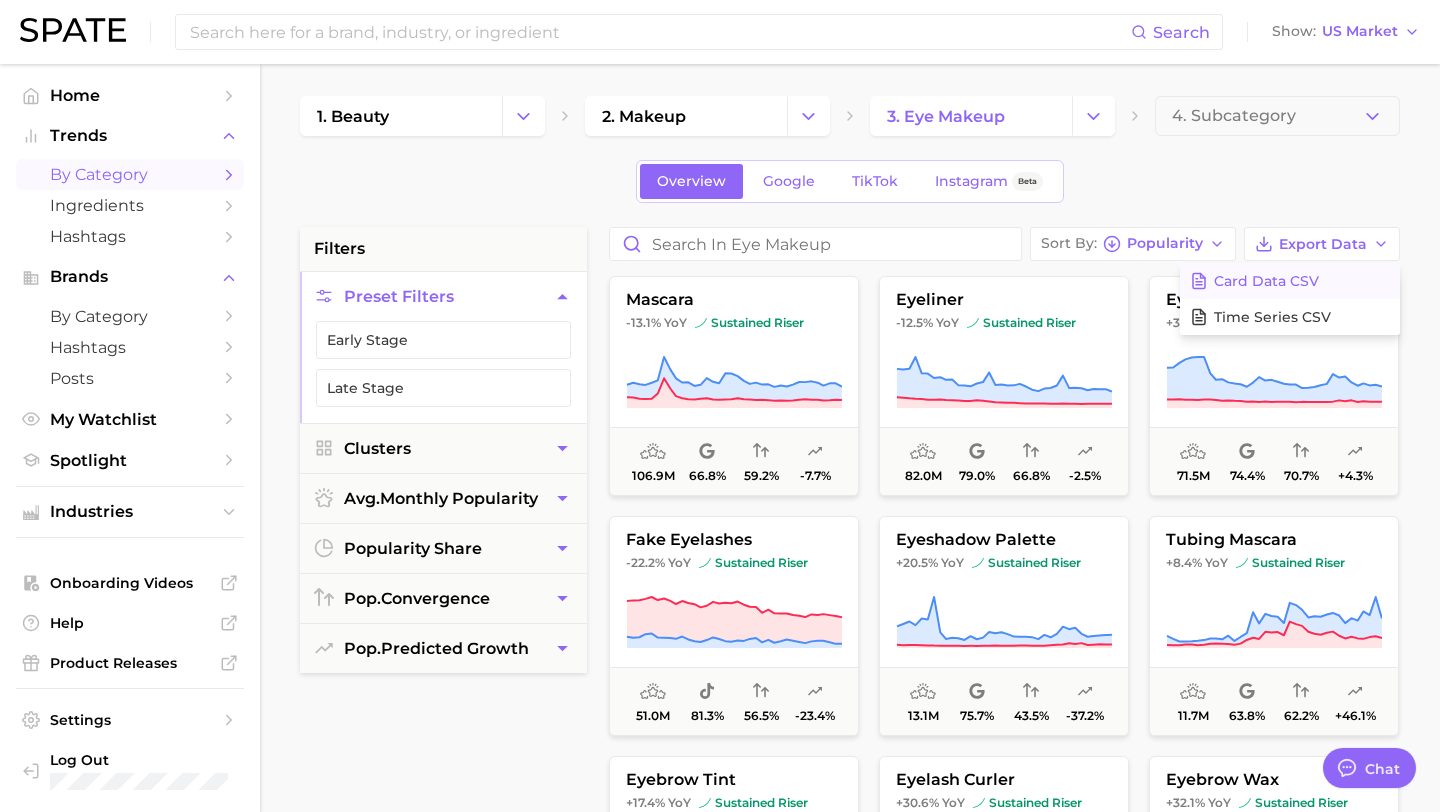 click on "Card Data CSV" at bounding box center (1266, 281) 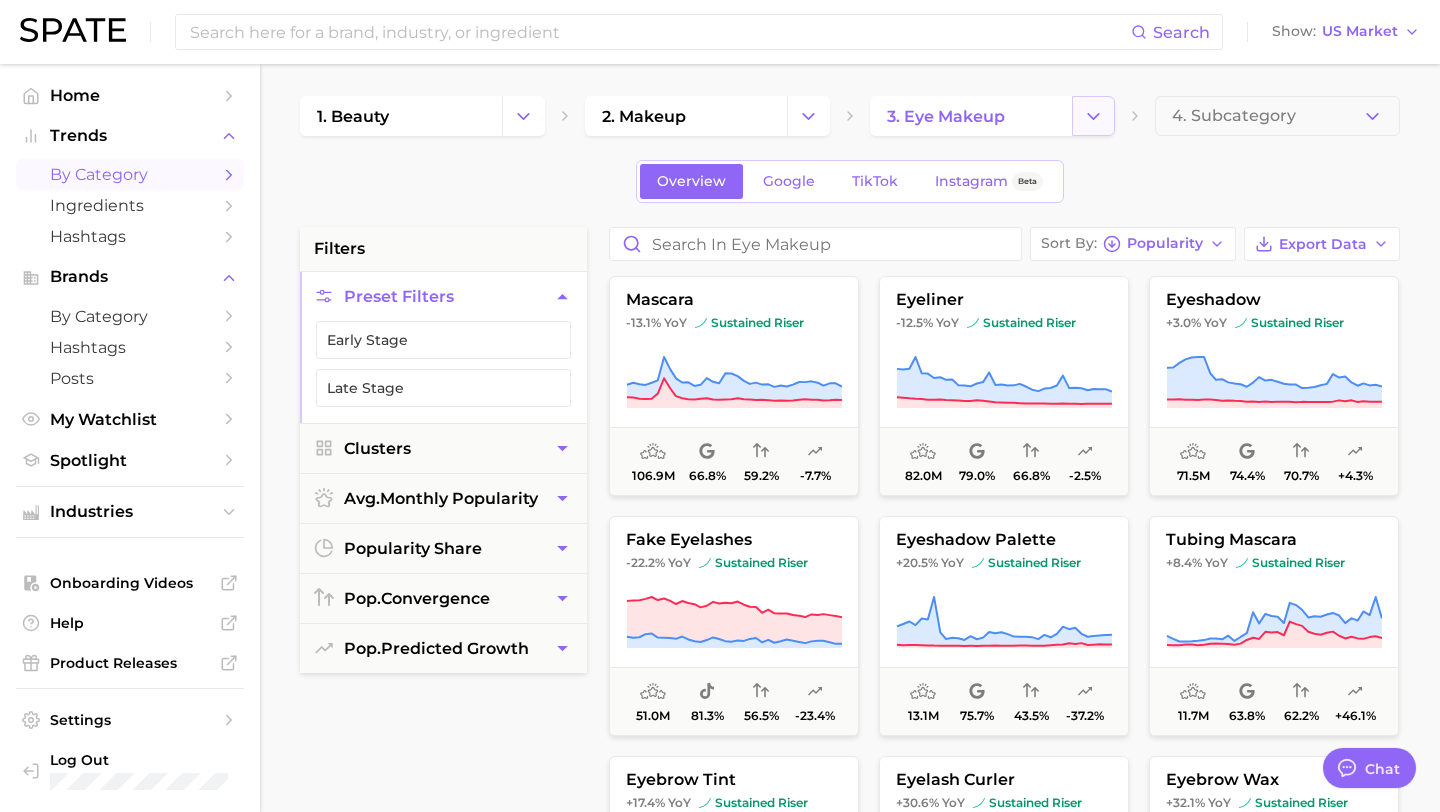 click 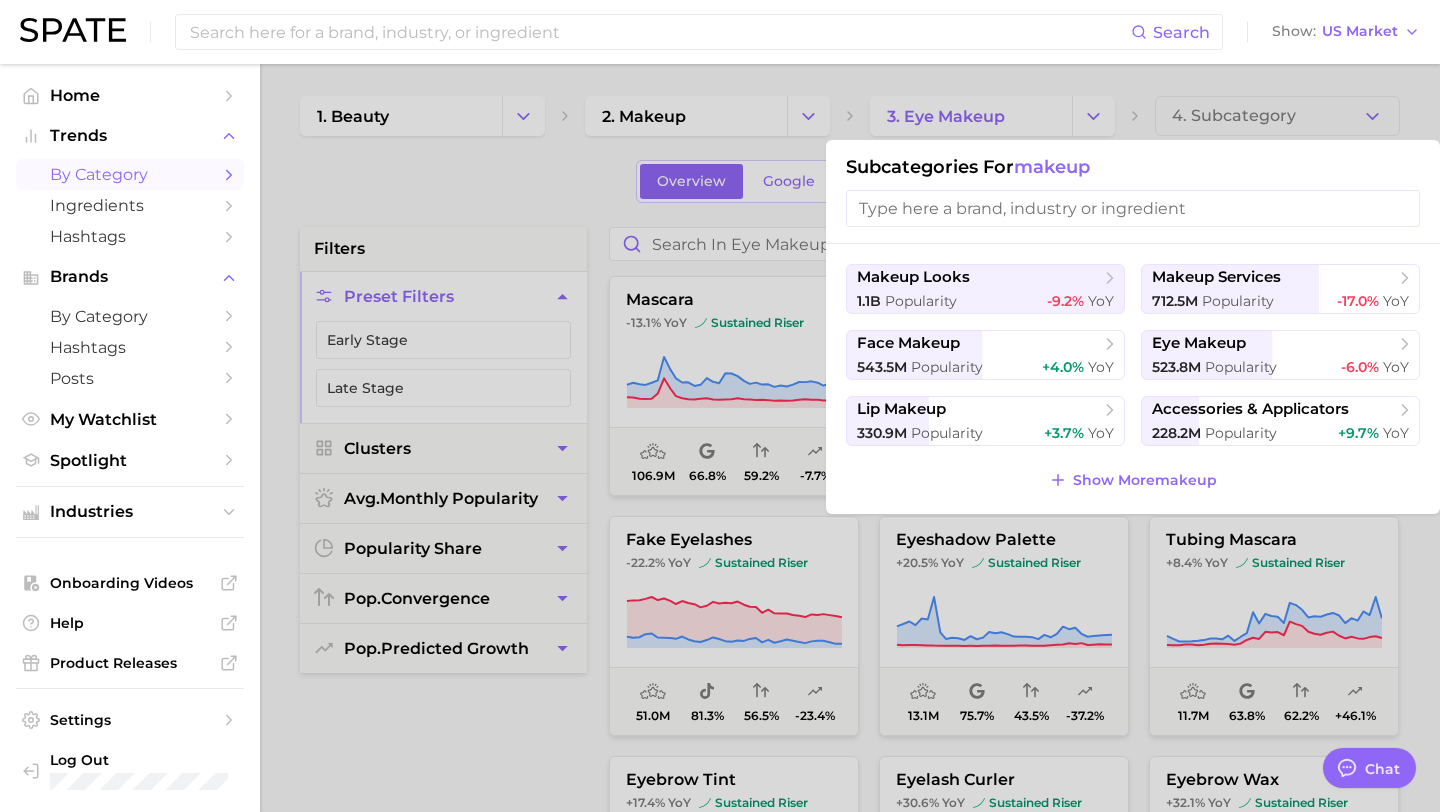 click at bounding box center [1133, 208] 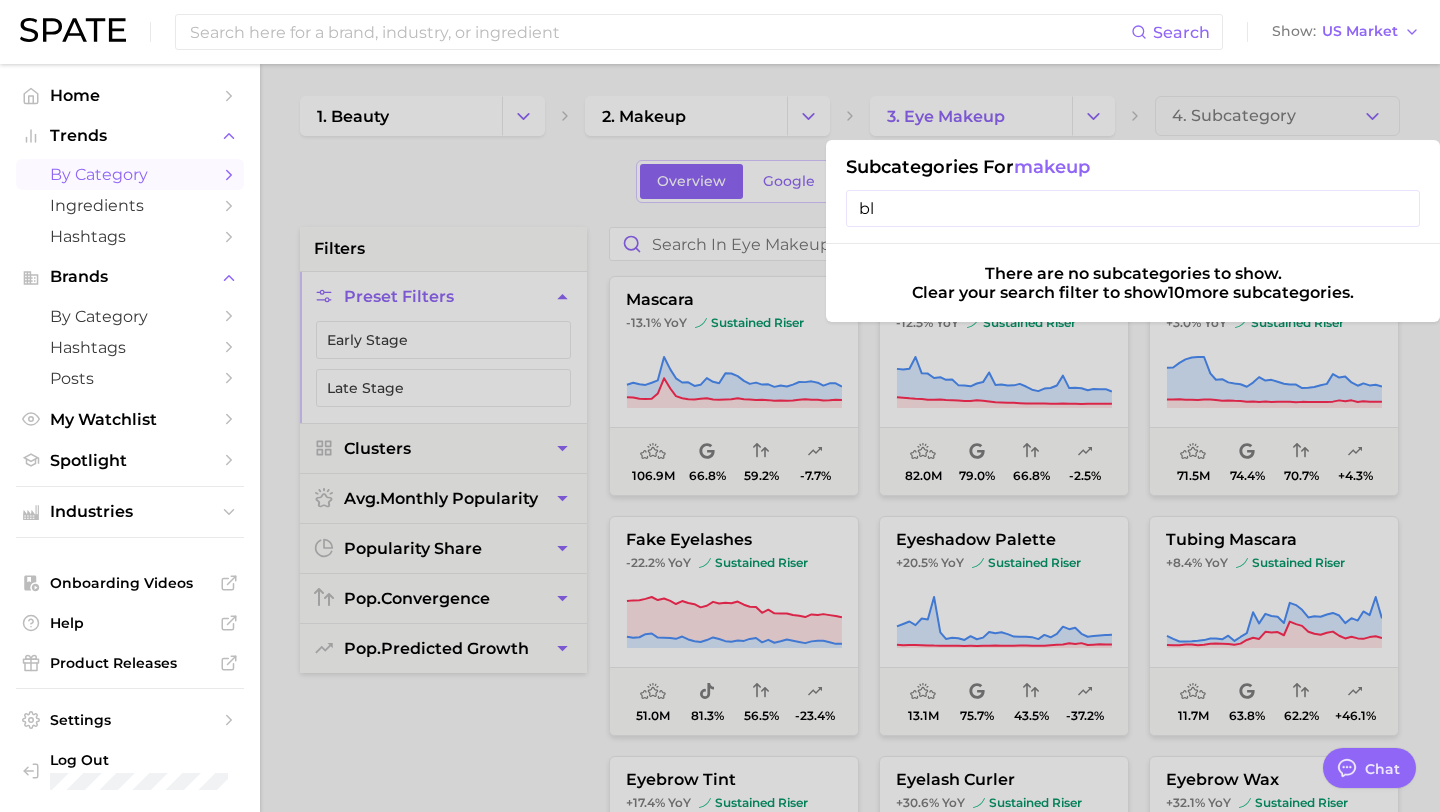type on "b" 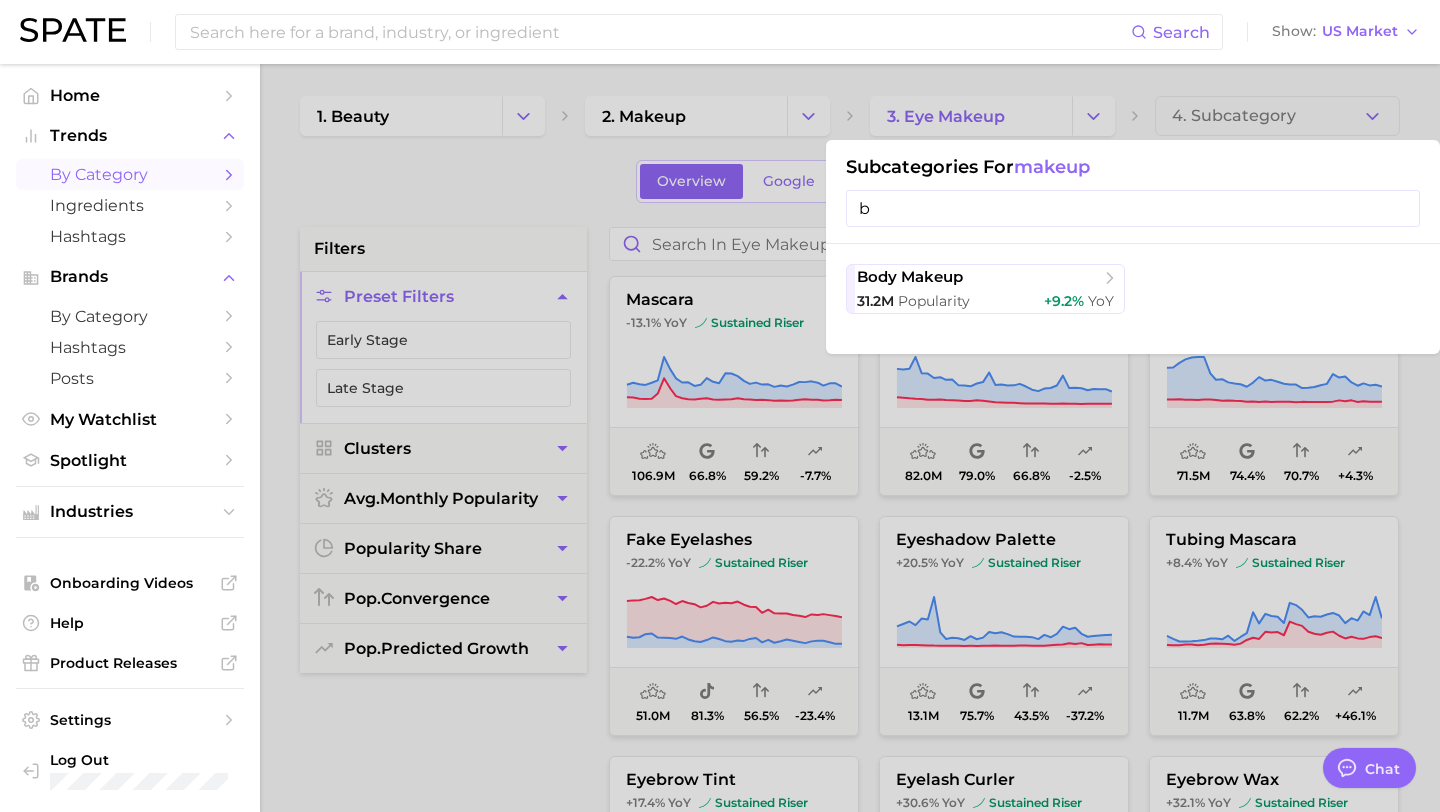 type 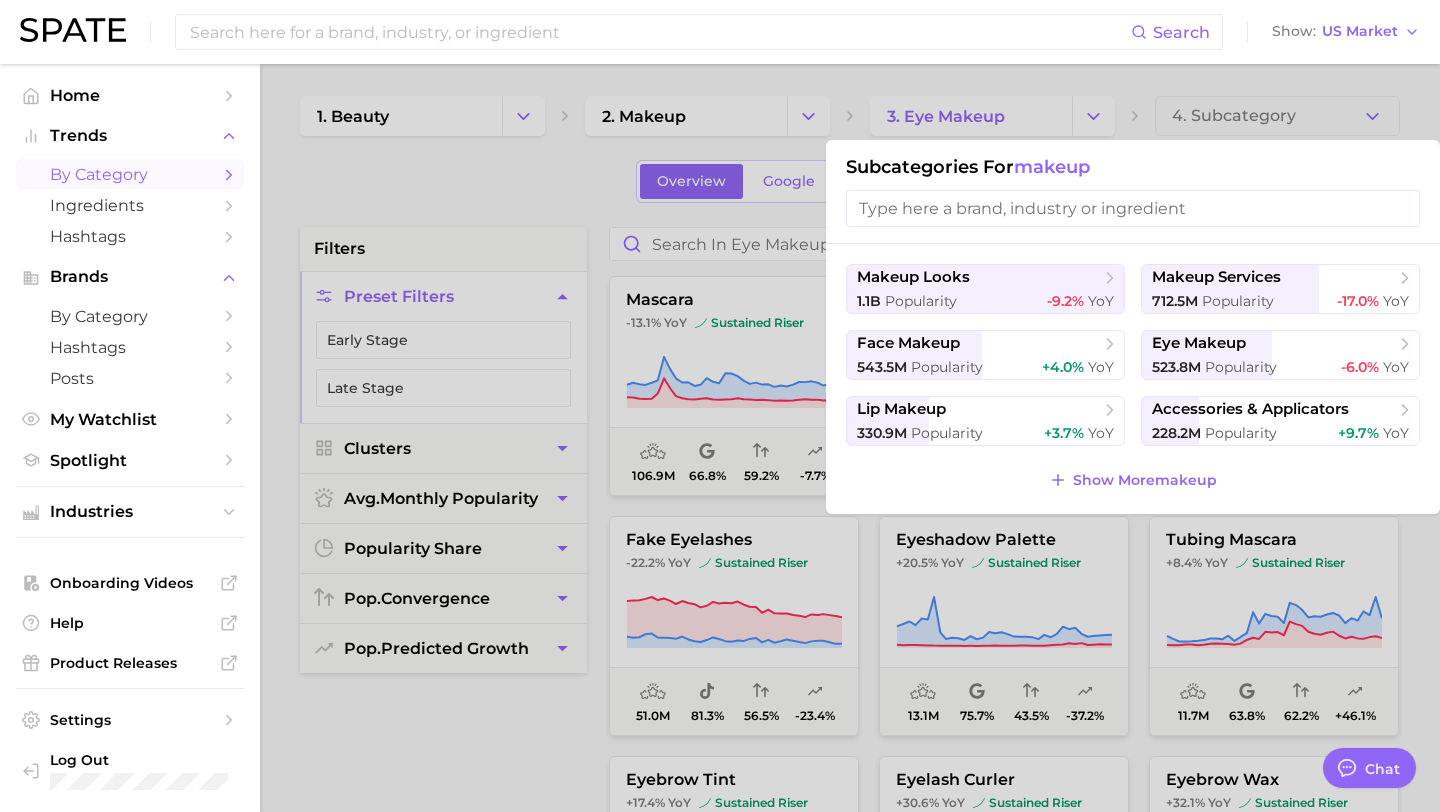 click at bounding box center [720, 406] 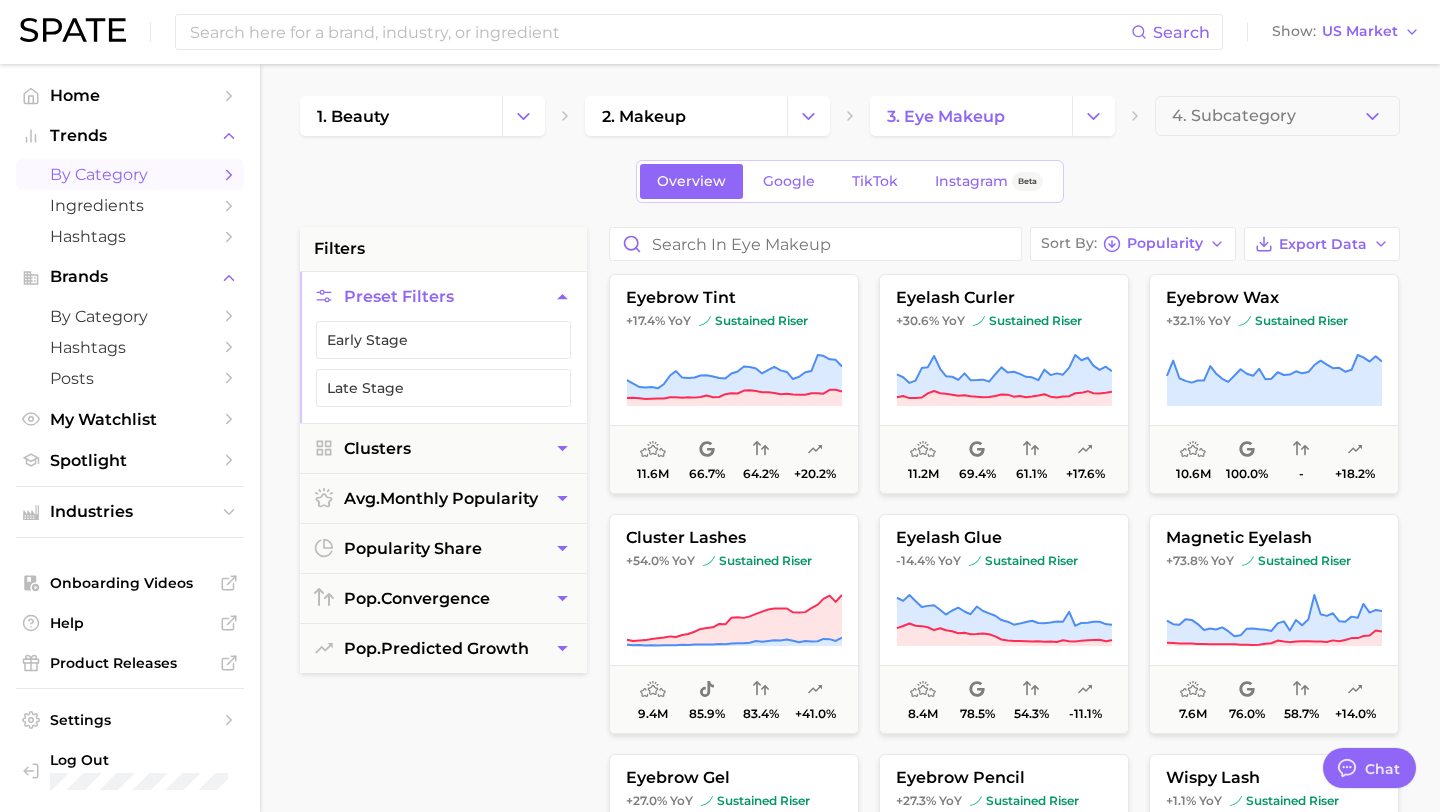 scroll, scrollTop: 0, scrollLeft: 0, axis: both 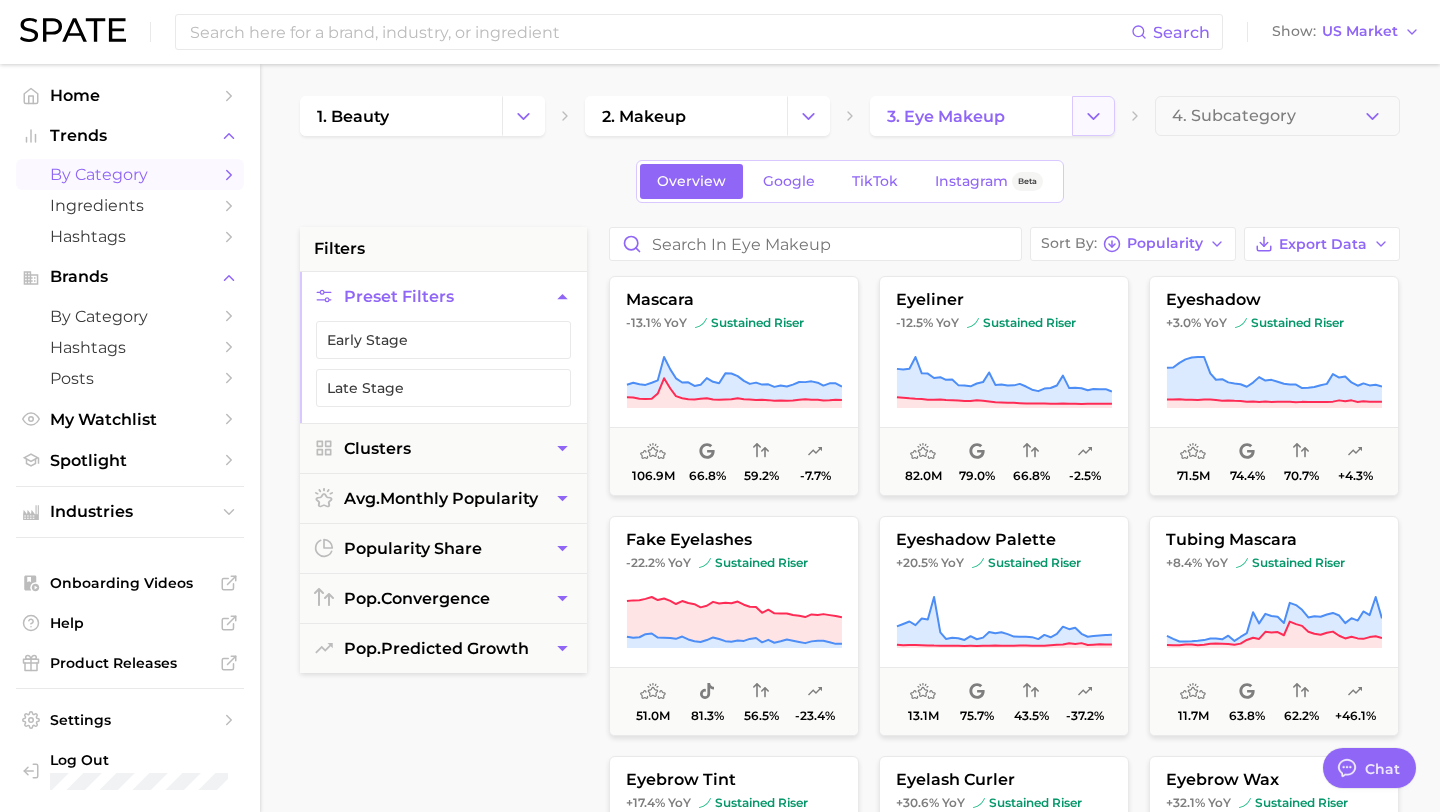 click 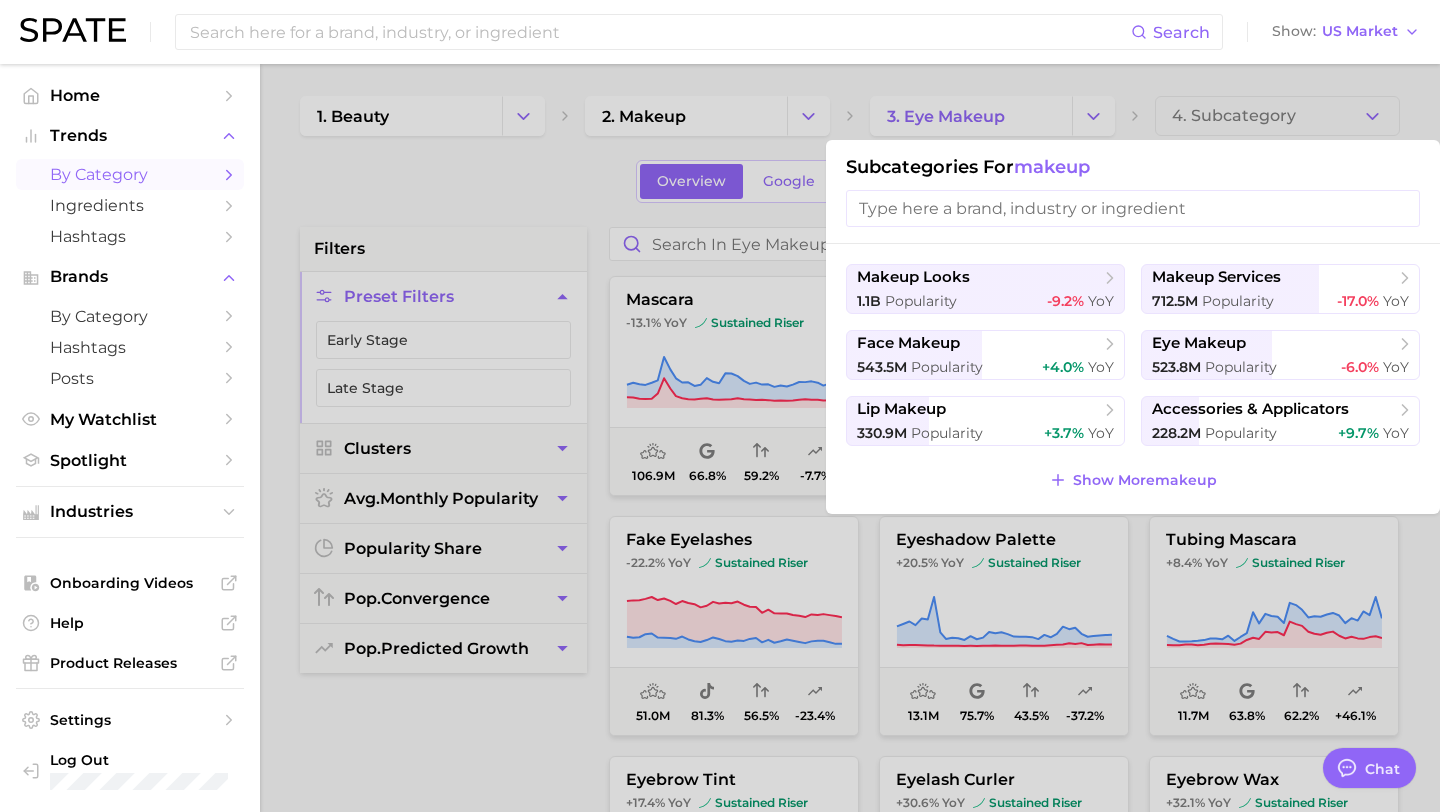 click on "makeup" at bounding box center (1052, 167) 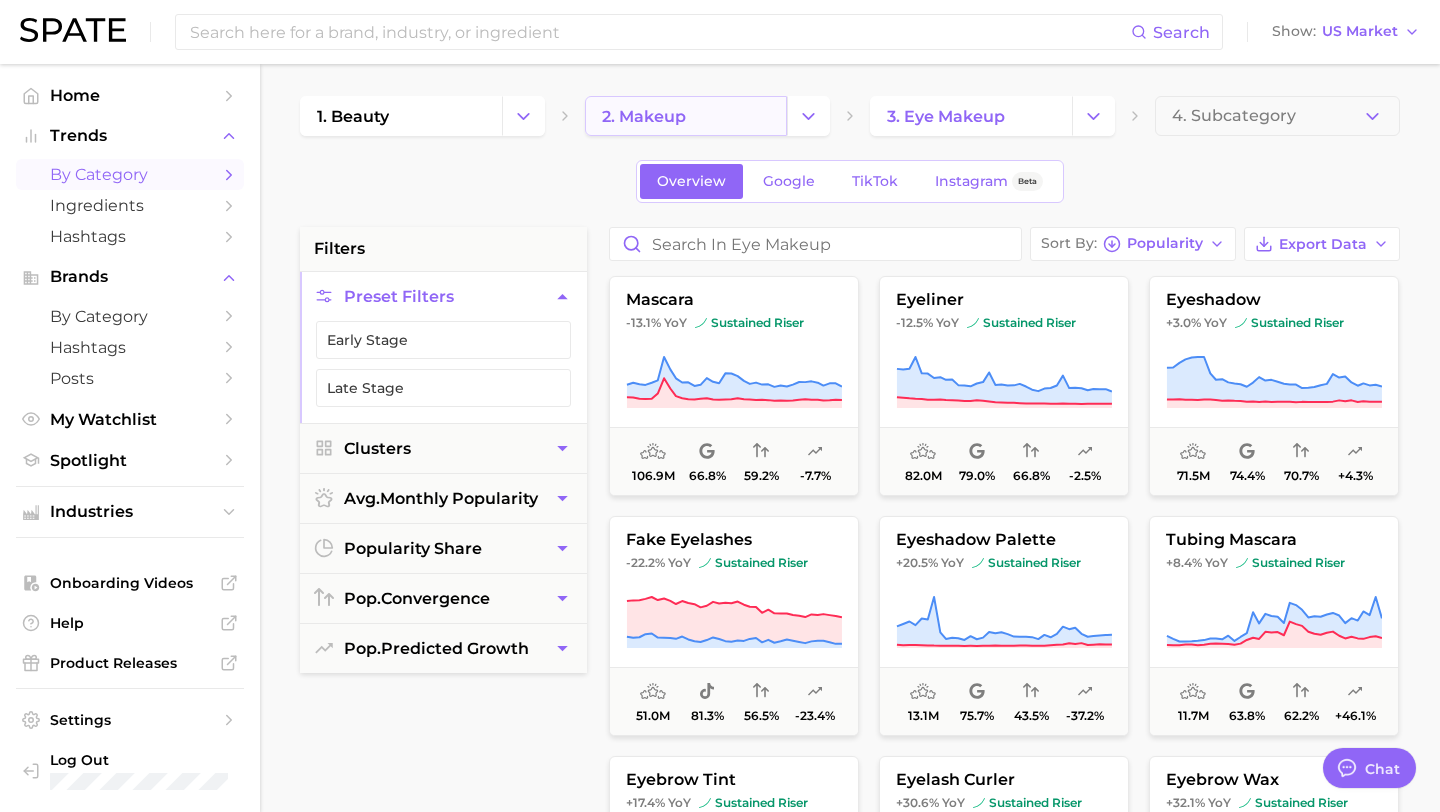click on "2. makeup" at bounding box center (686, 116) 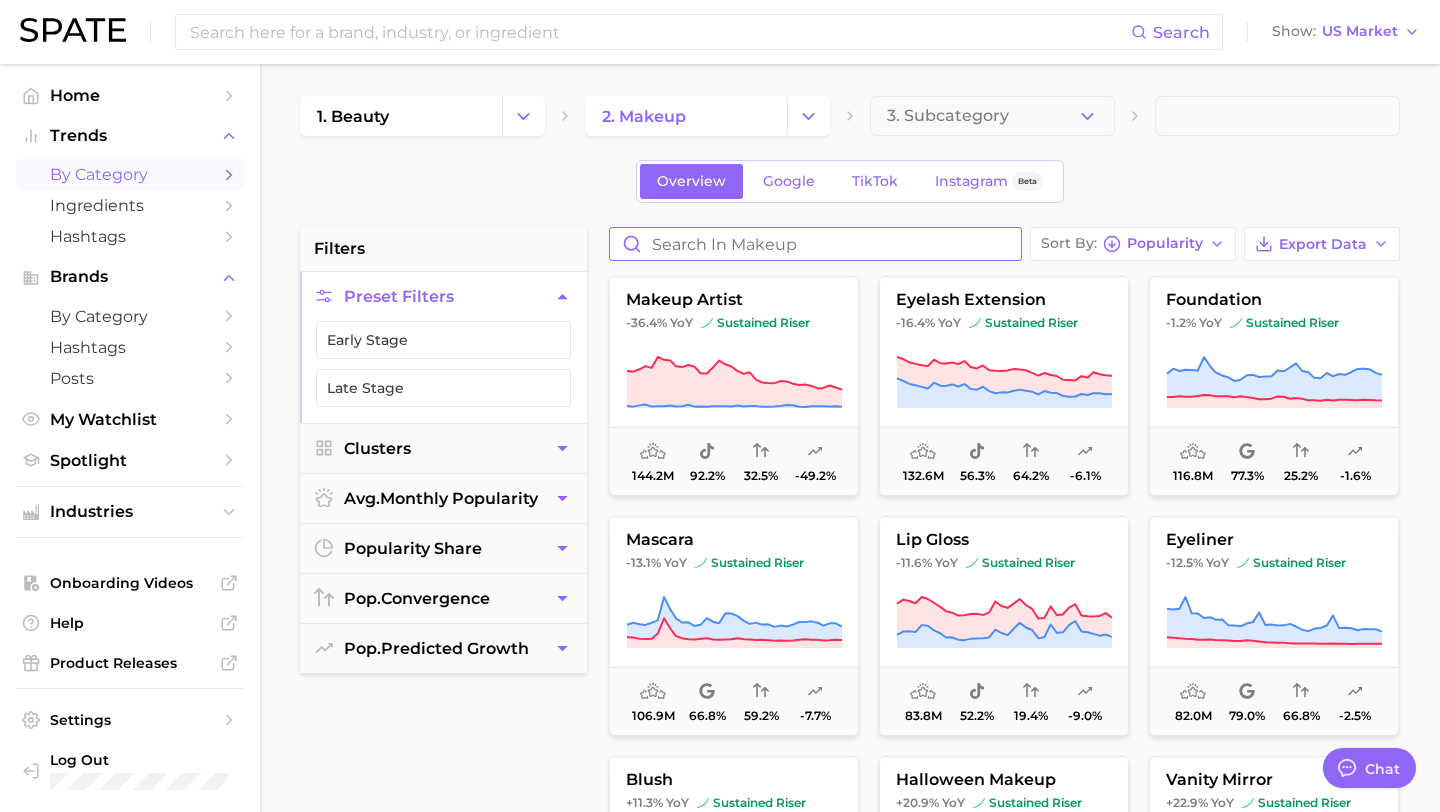 click at bounding box center (815, 244) 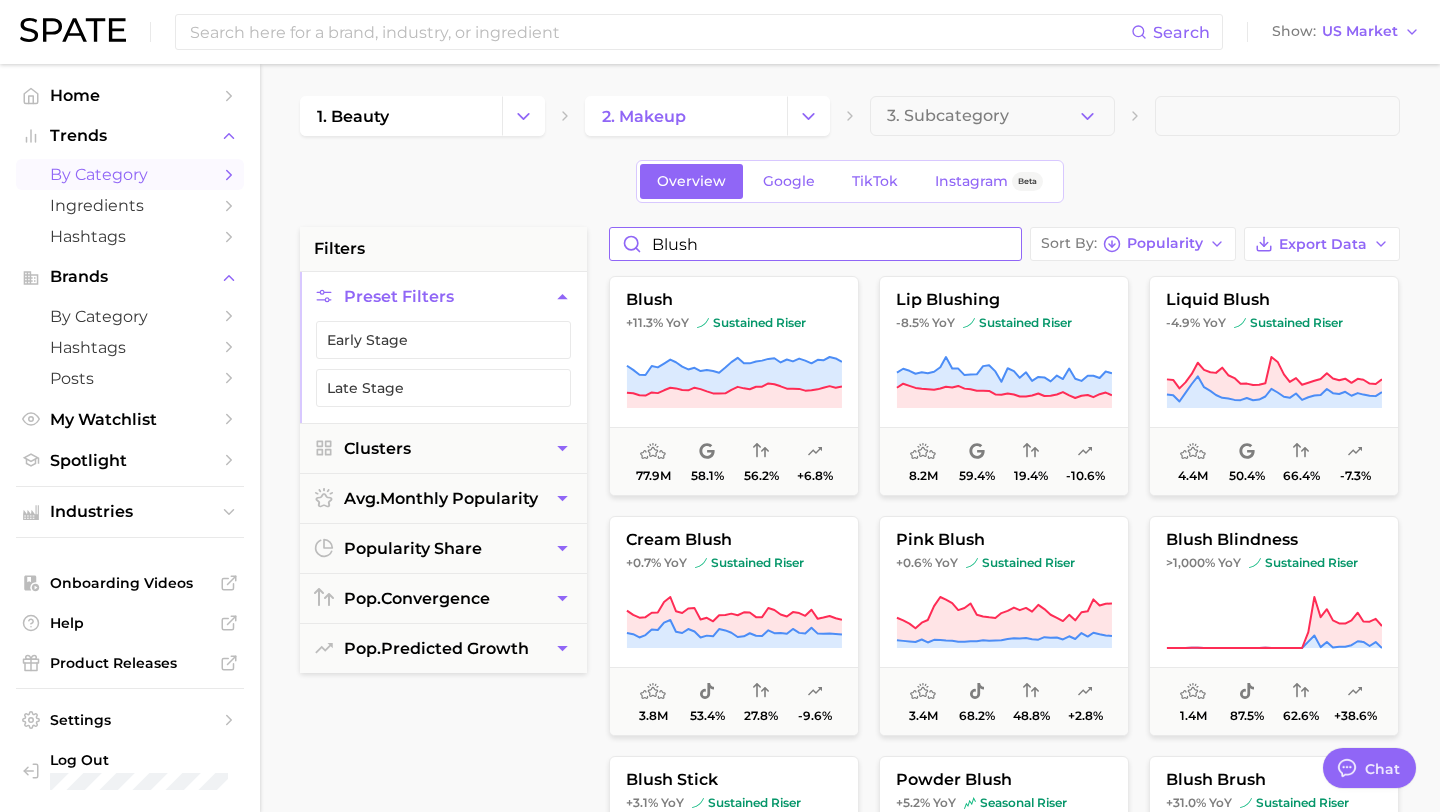 type on "blush" 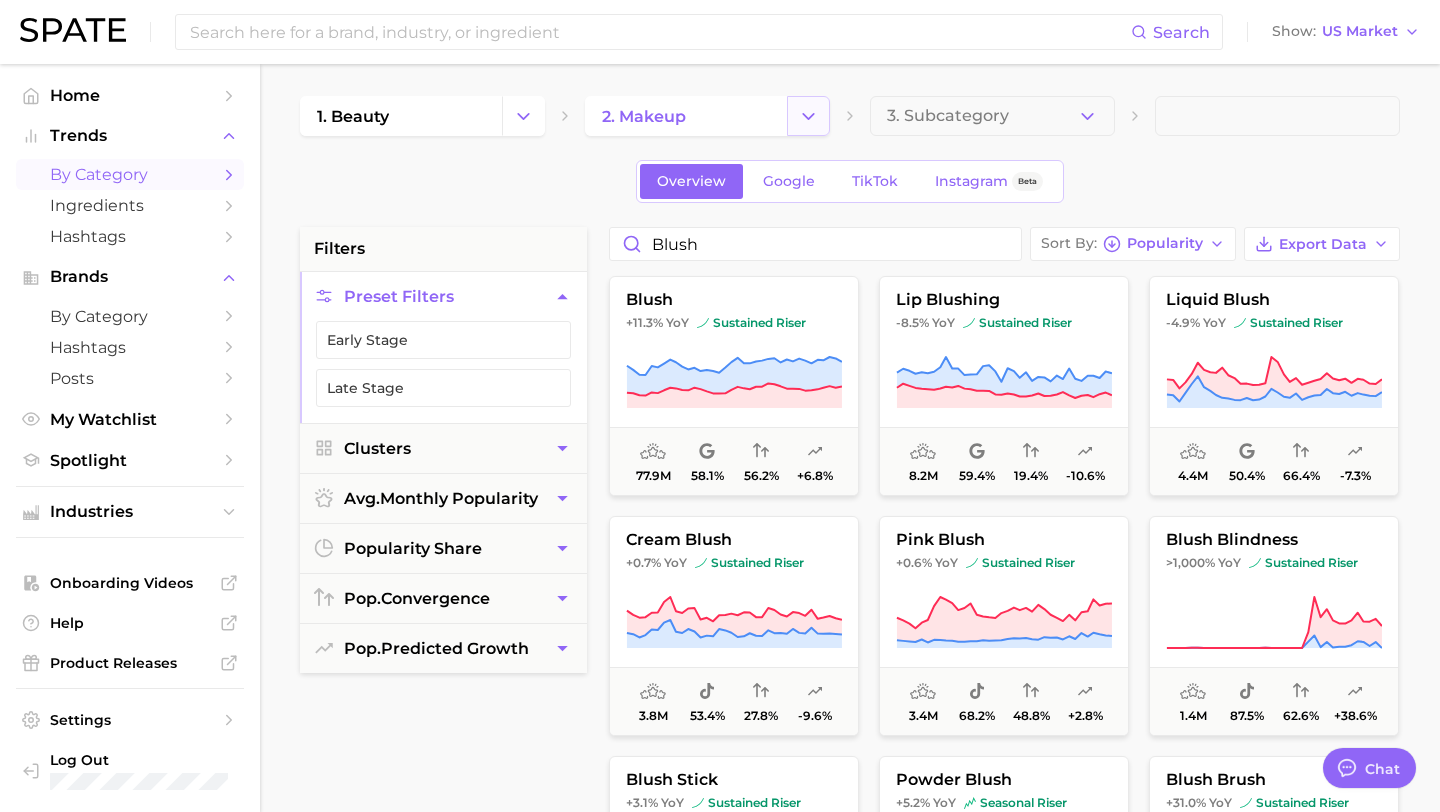 click 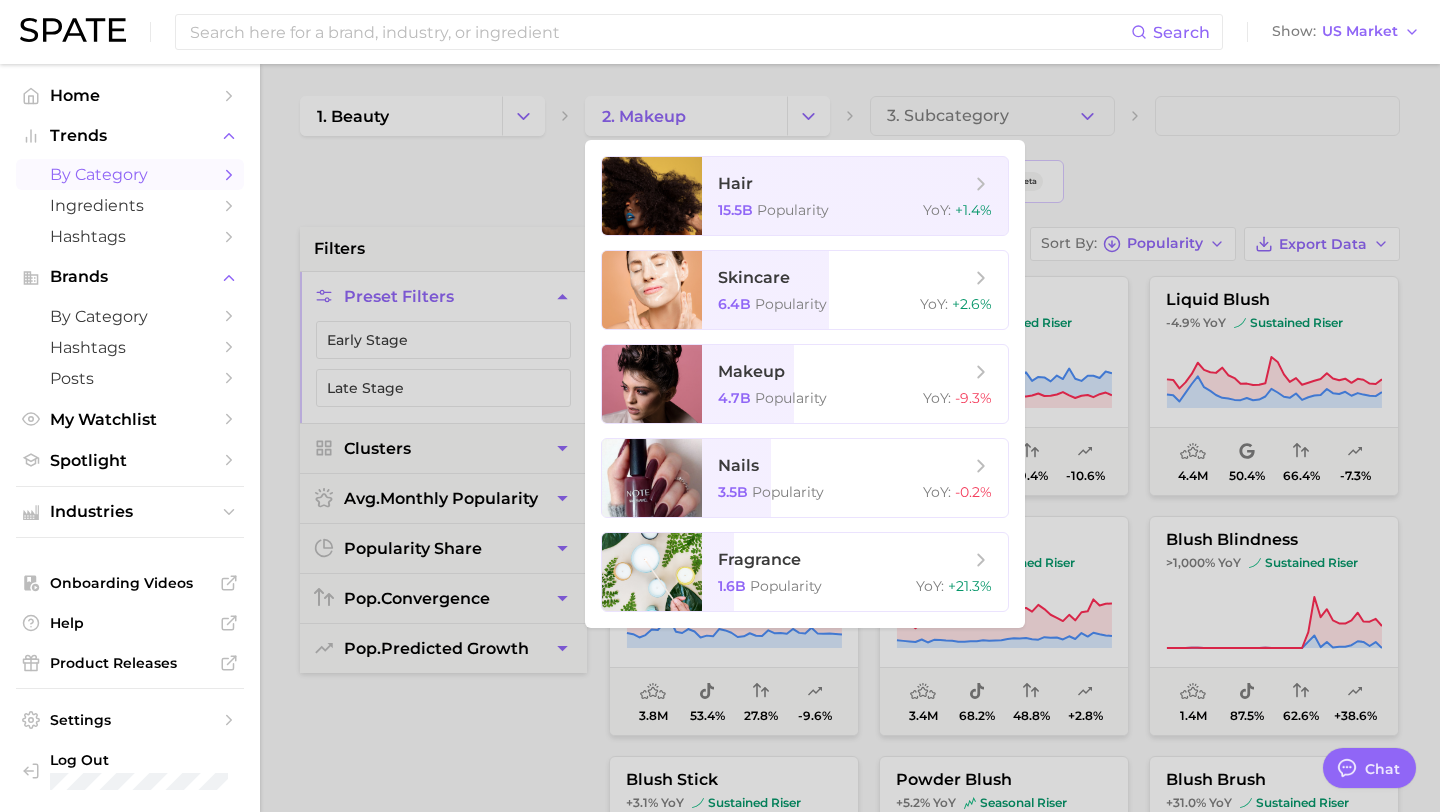 click at bounding box center (720, 406) 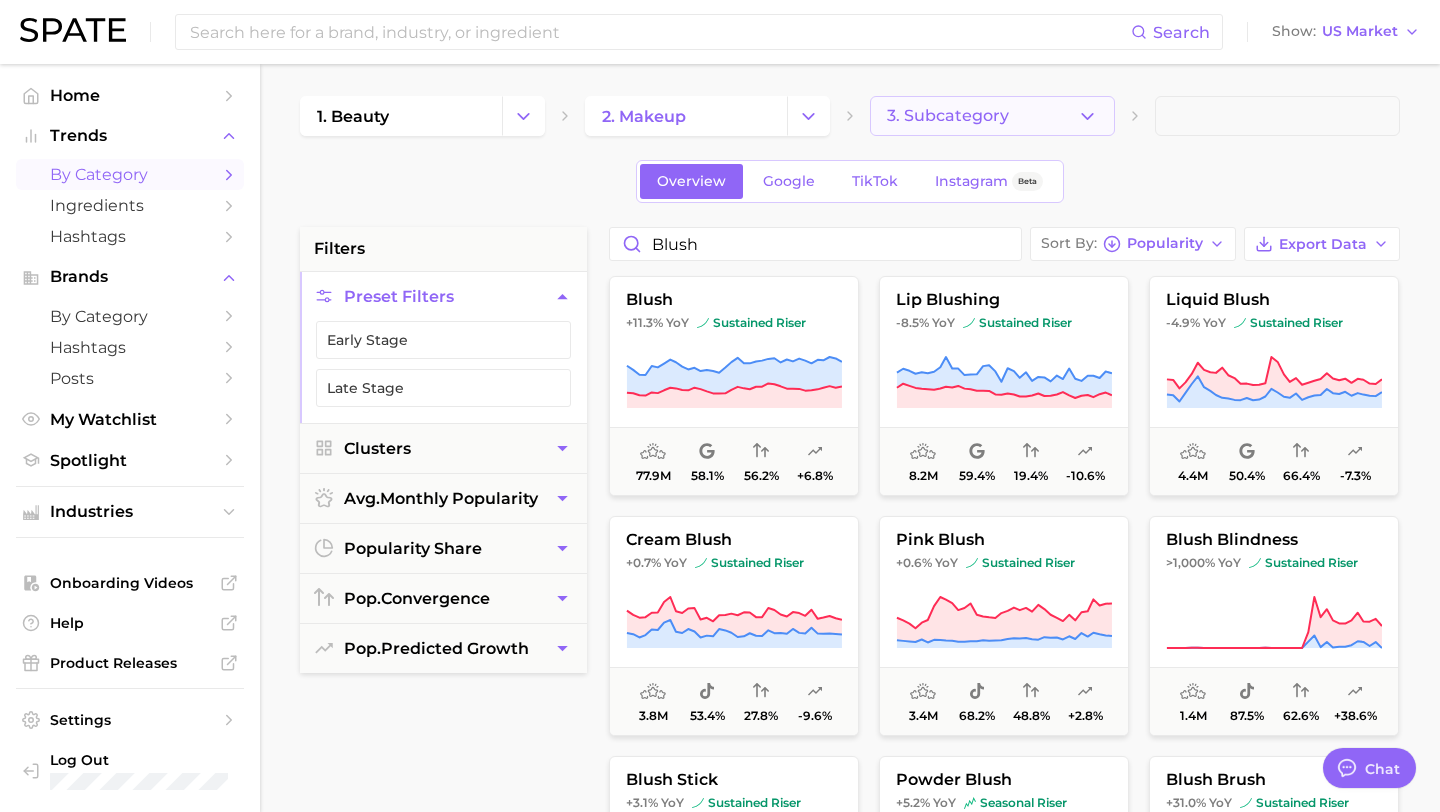 click on "3. Subcategory" at bounding box center [948, 116] 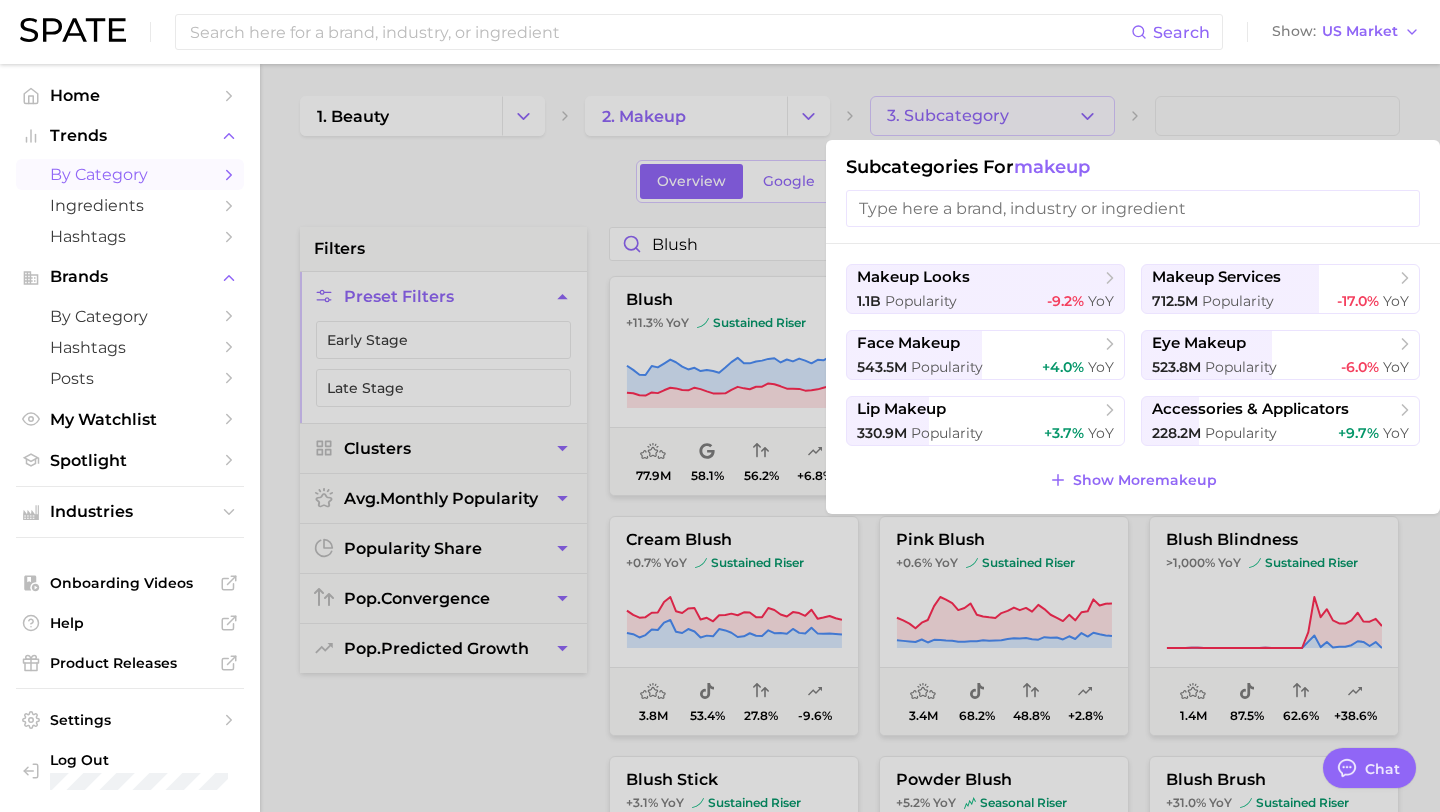 click at bounding box center (1133, 208) 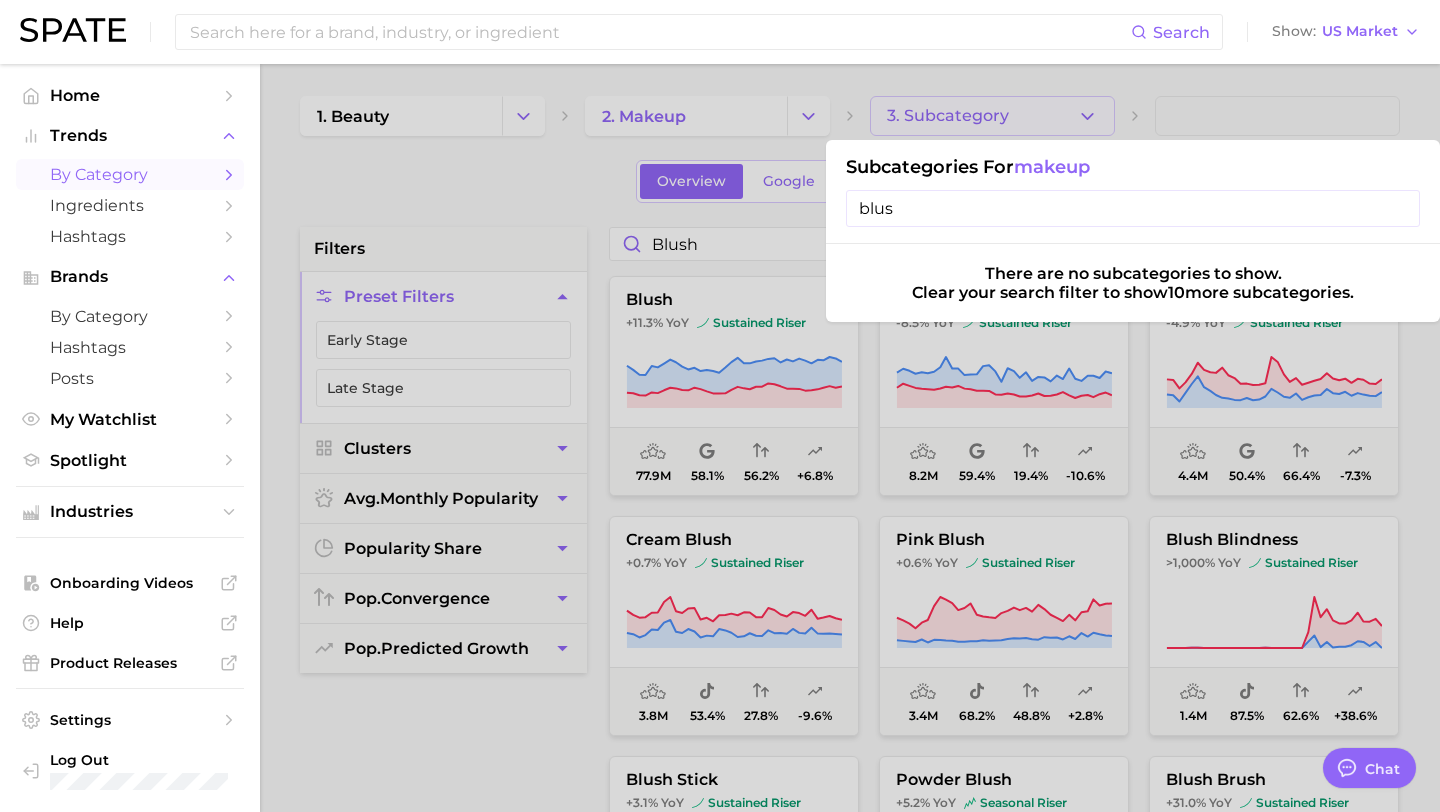 type on "blush" 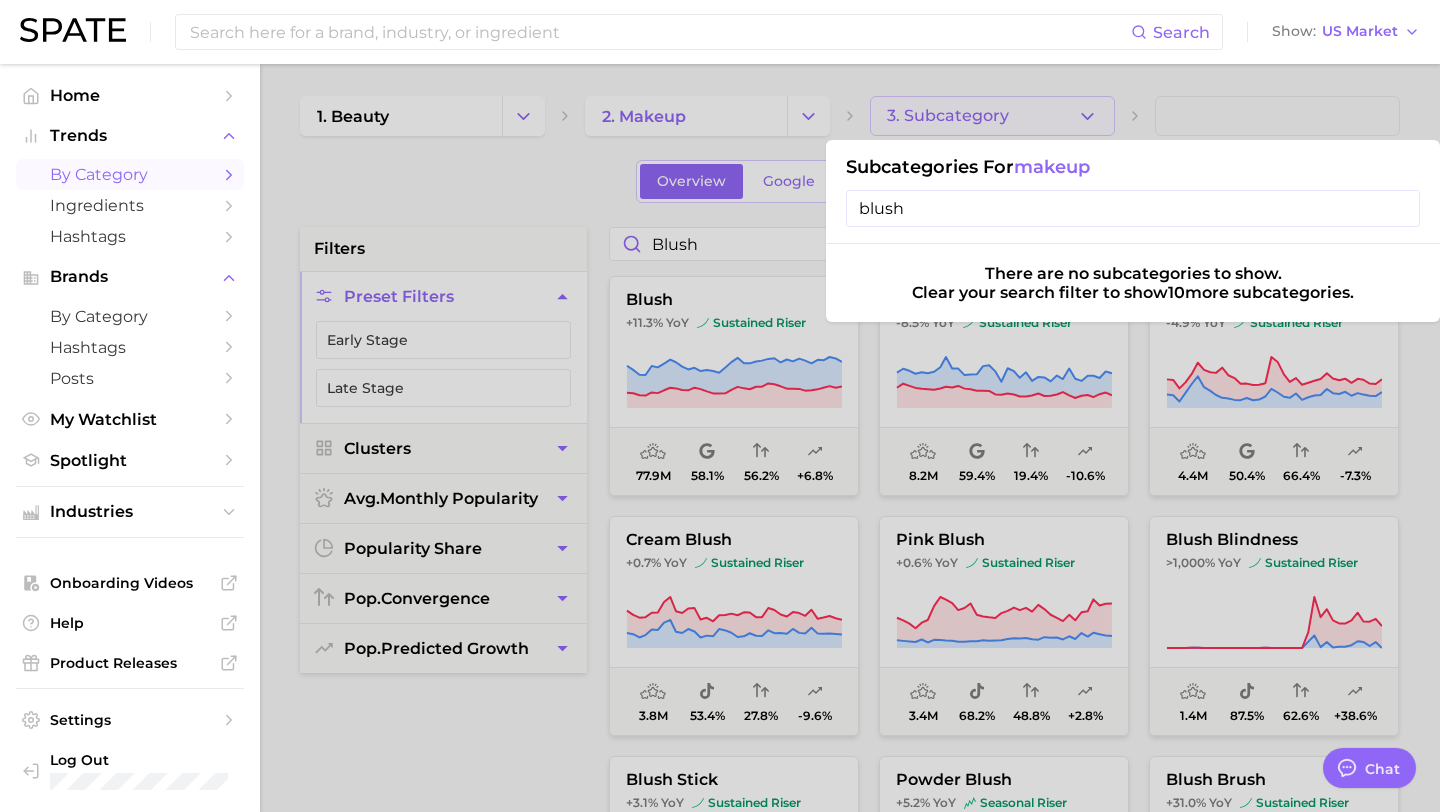 click on "blush" at bounding box center (1133, 208) 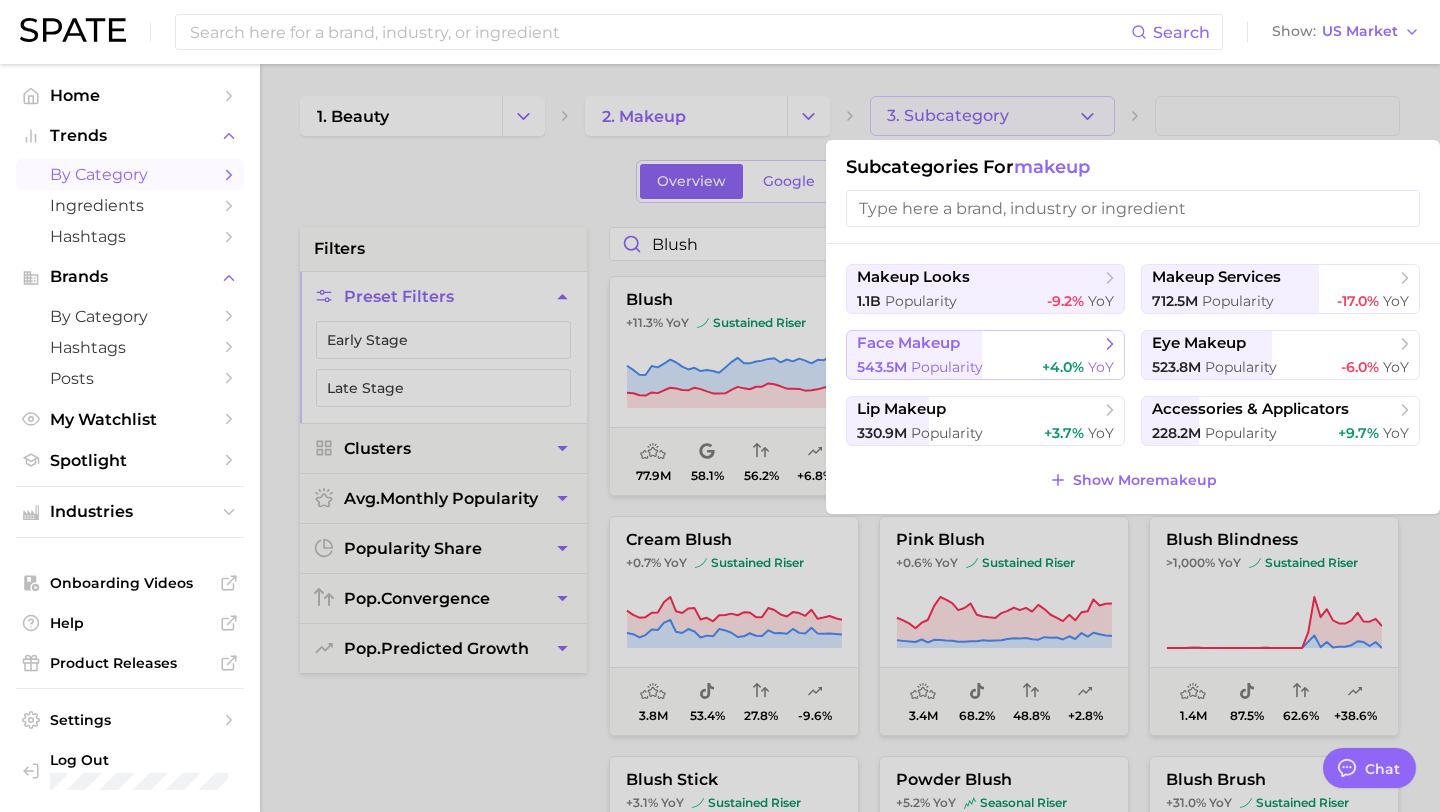 click on "face makeup 543.5m   Popularity +4.0%   YoY" at bounding box center (985, 355) 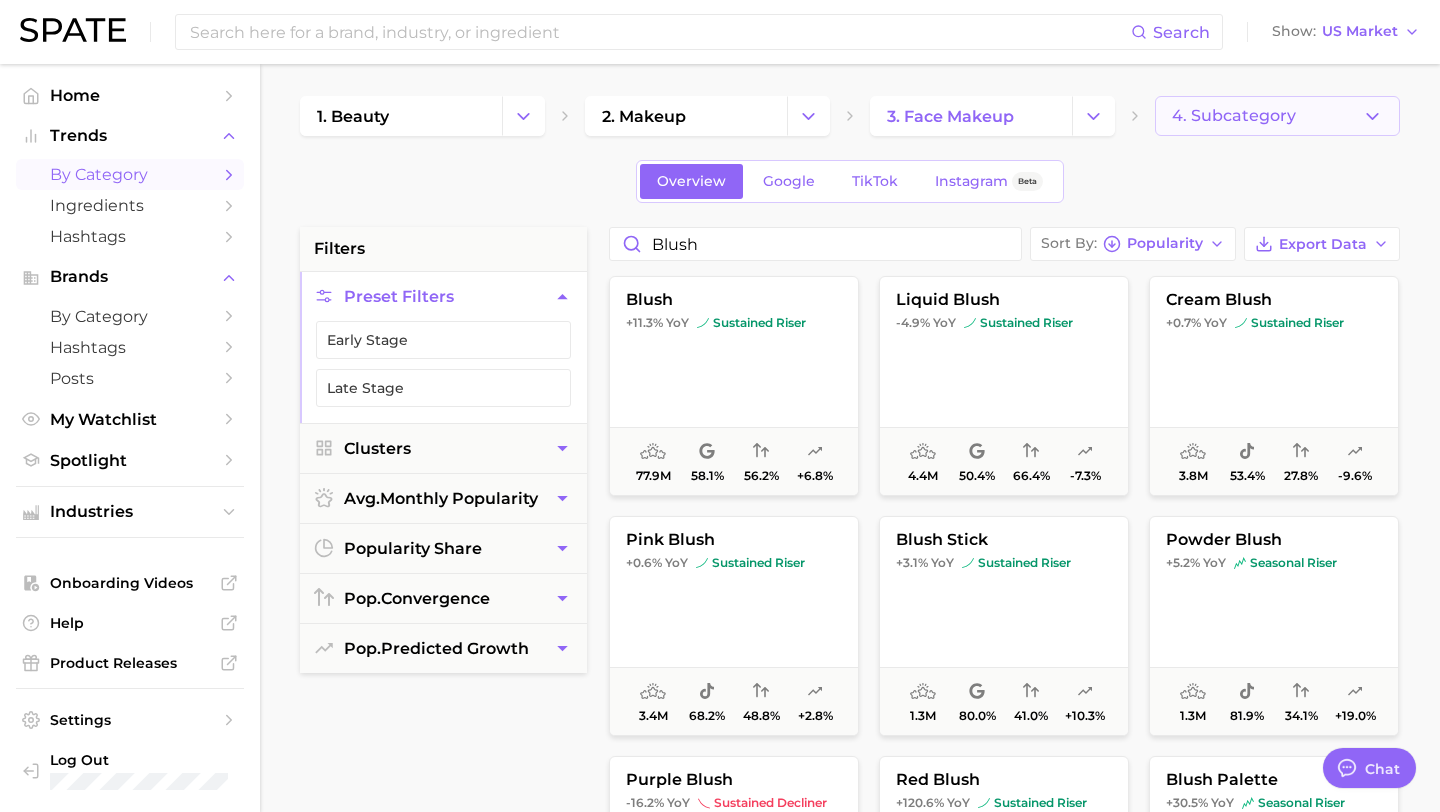 click on "4. Subcategory" at bounding box center (1234, 116) 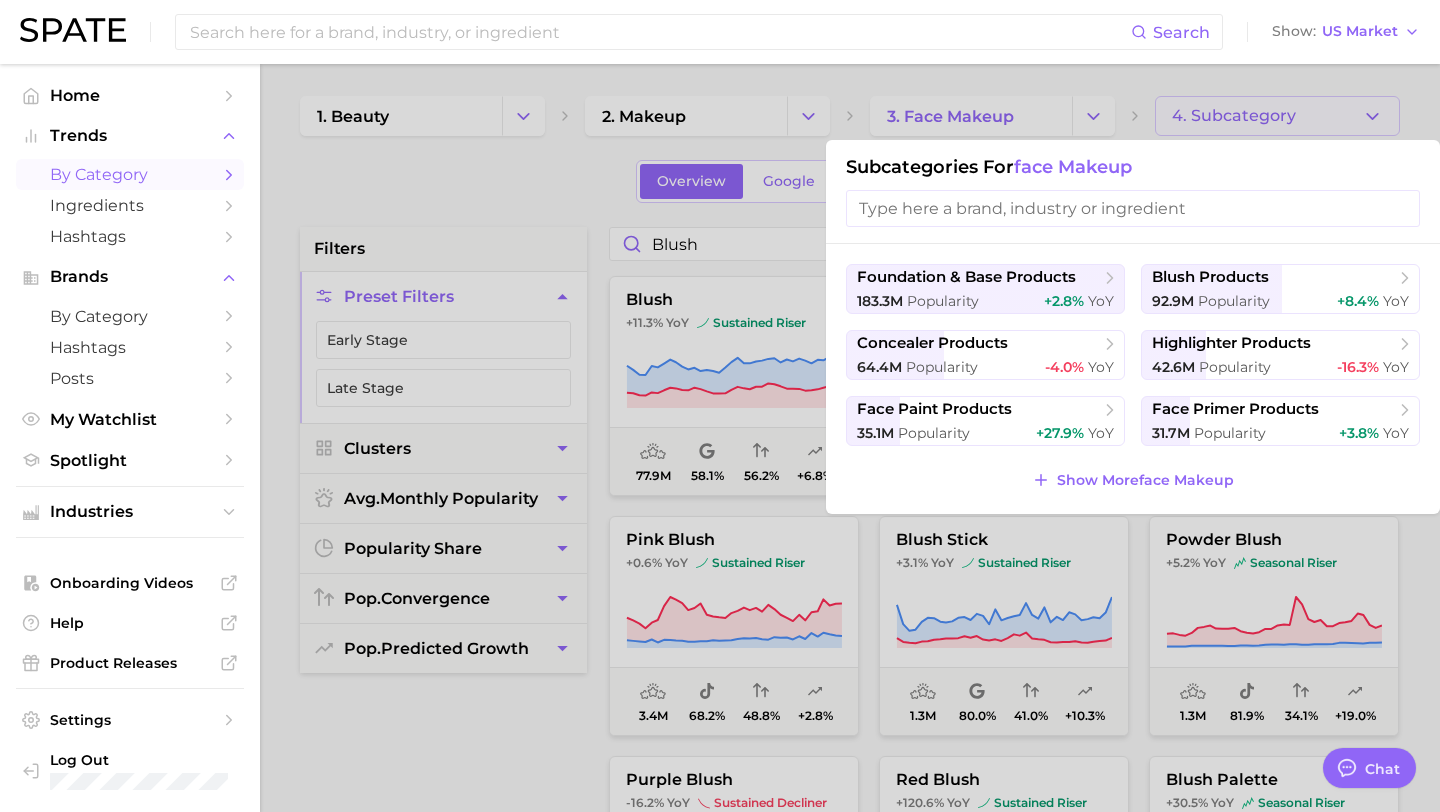 click at bounding box center (1133, 208) 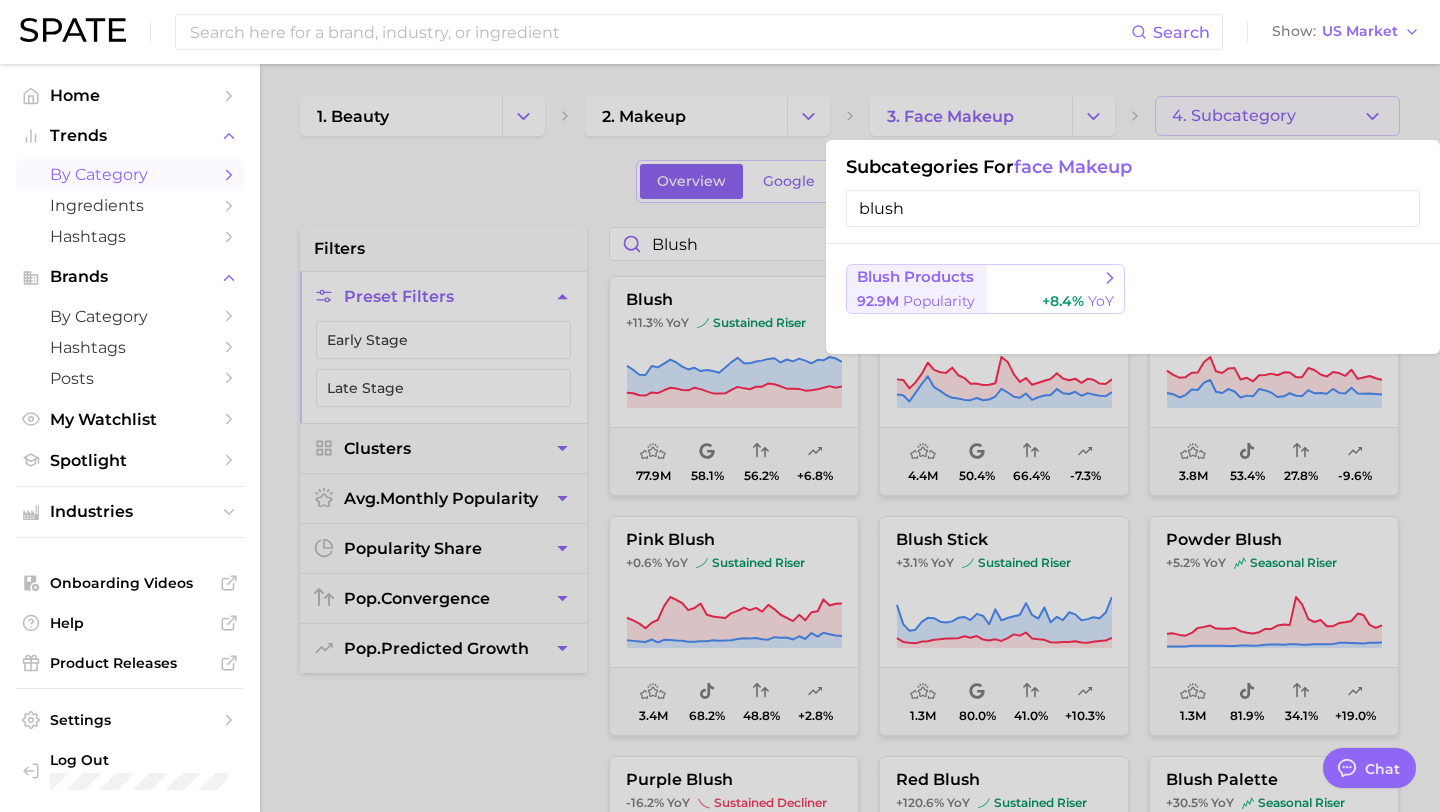 type on "blush" 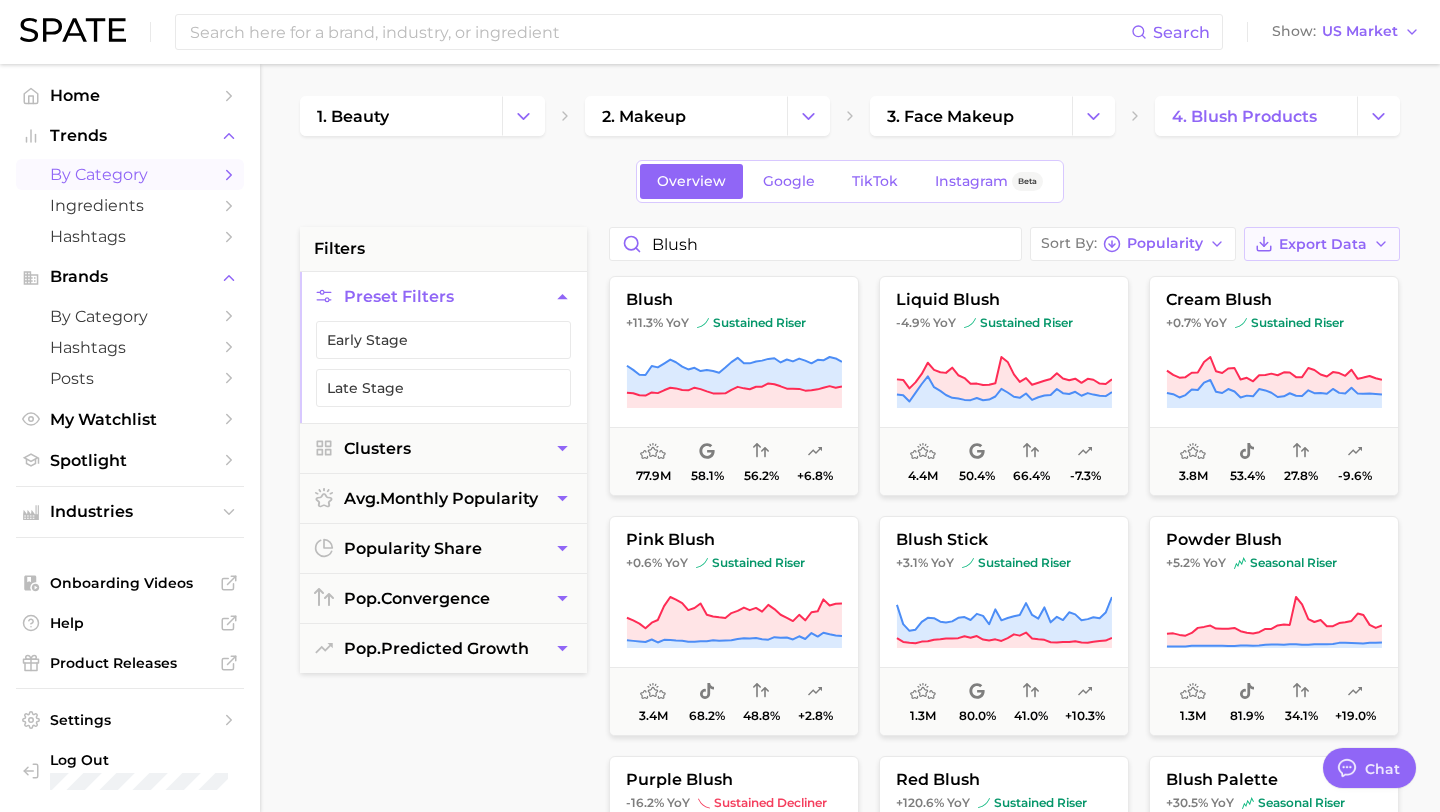click on "Export Data" at bounding box center (1323, 244) 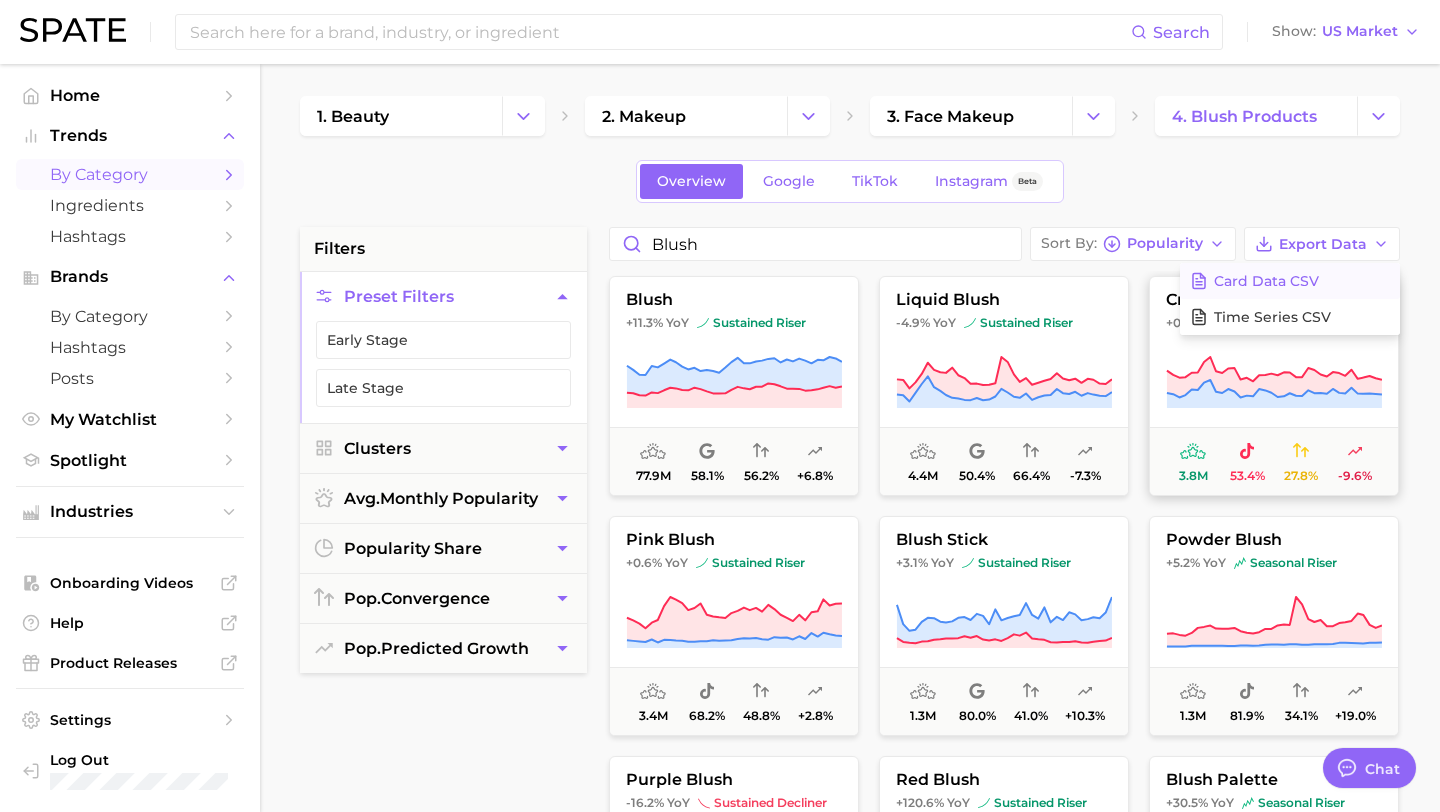 click on "Card Data CSV" at bounding box center [1266, 281] 